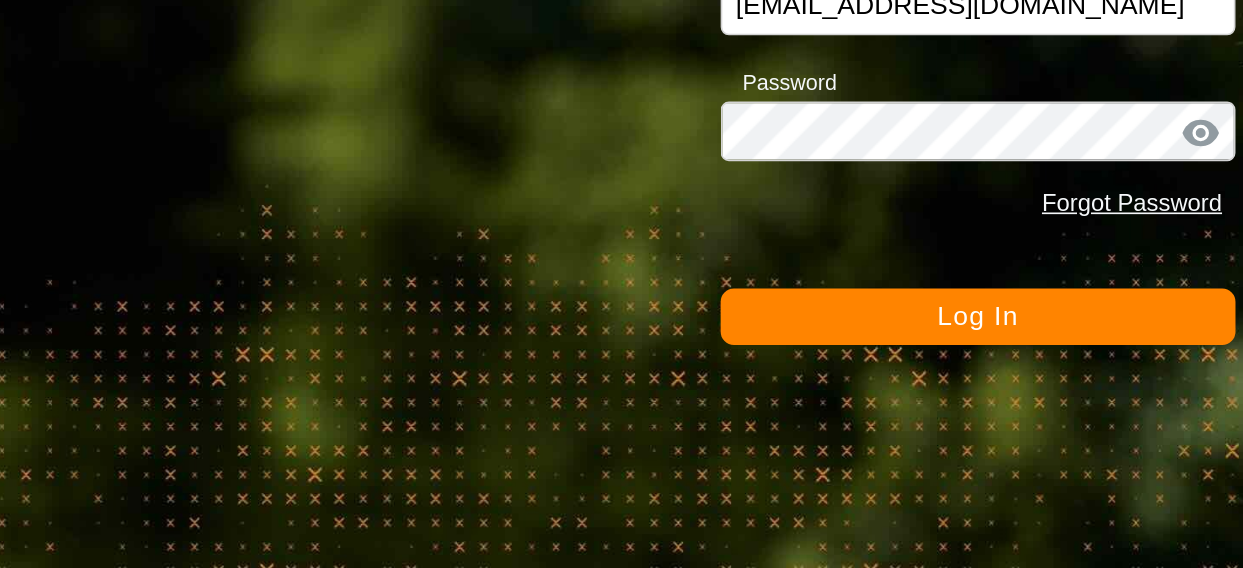 scroll, scrollTop: 0, scrollLeft: 0, axis: both 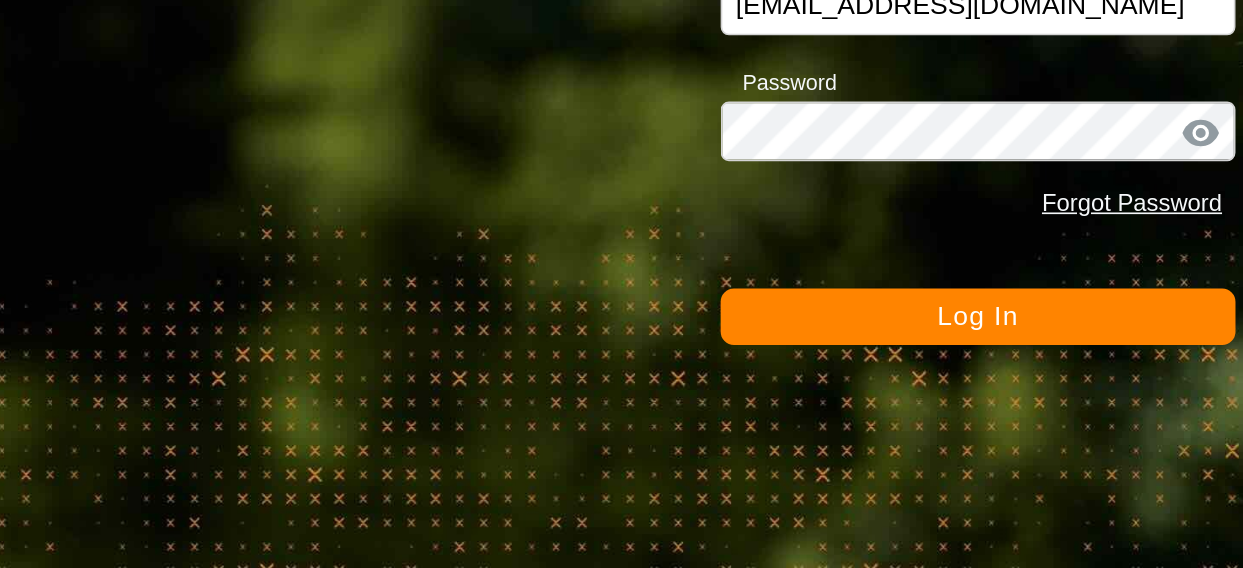 click on "Log In" 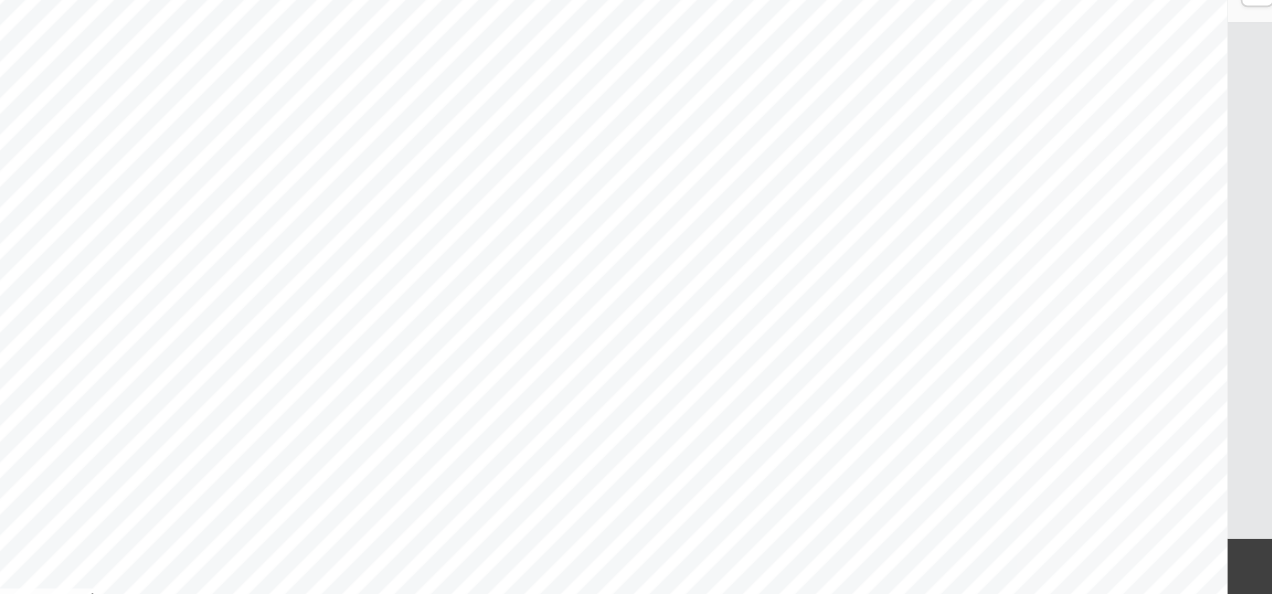 scroll, scrollTop: 0, scrollLeft: 0, axis: both 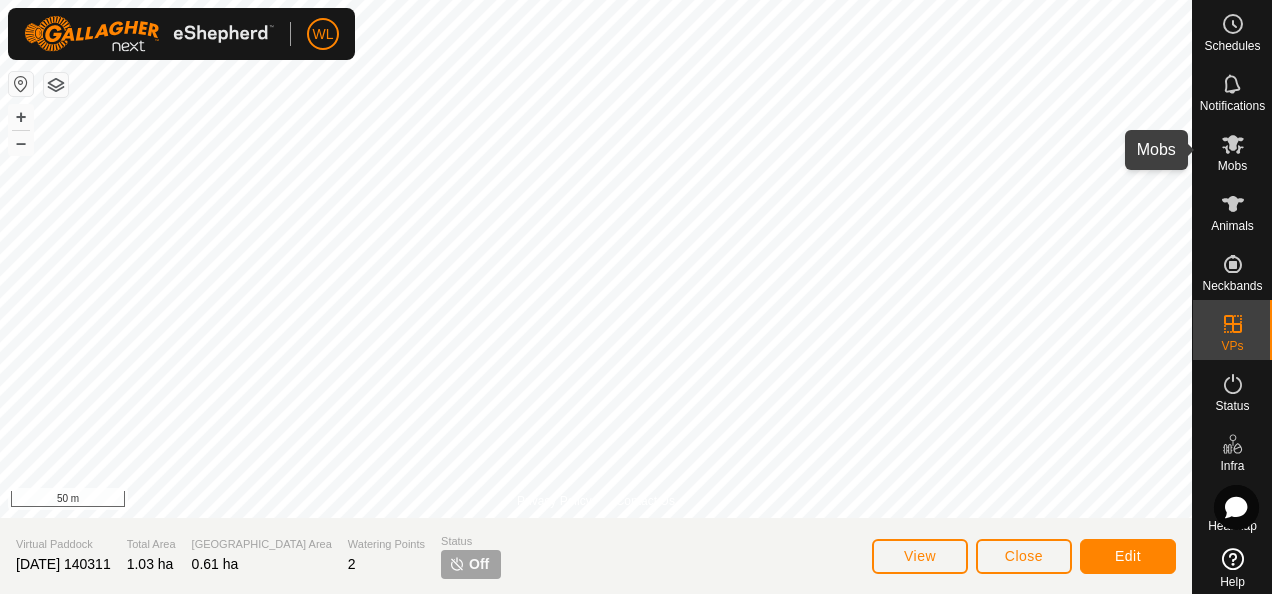click 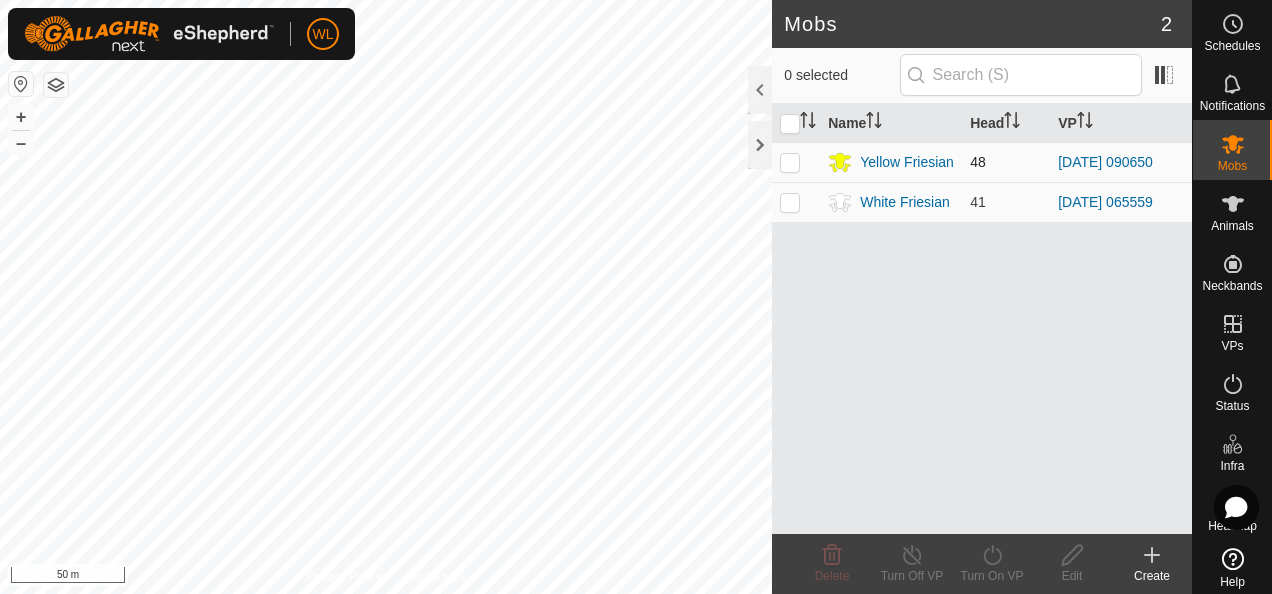 click at bounding box center (790, 162) 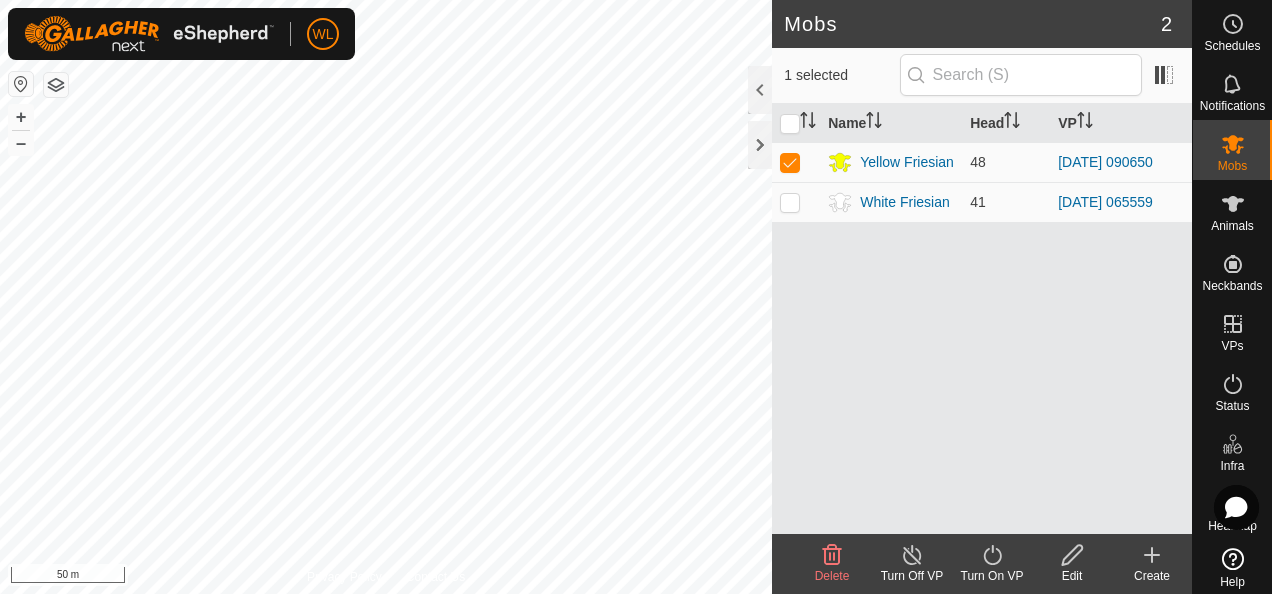 click 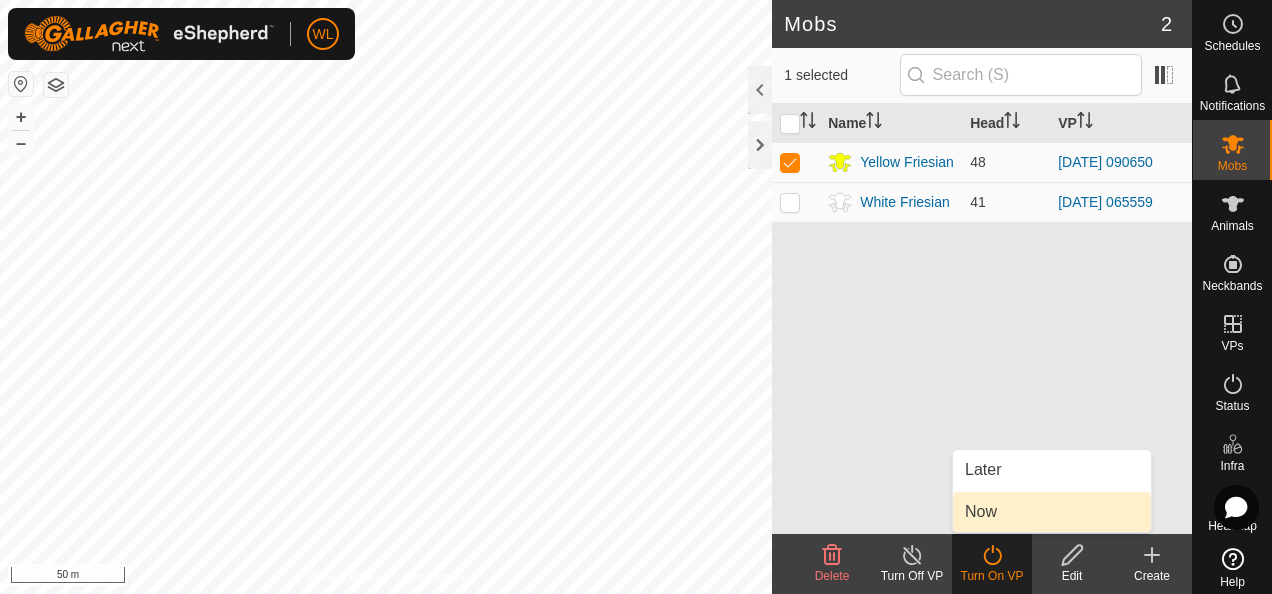 click on "Now" at bounding box center [1052, 512] 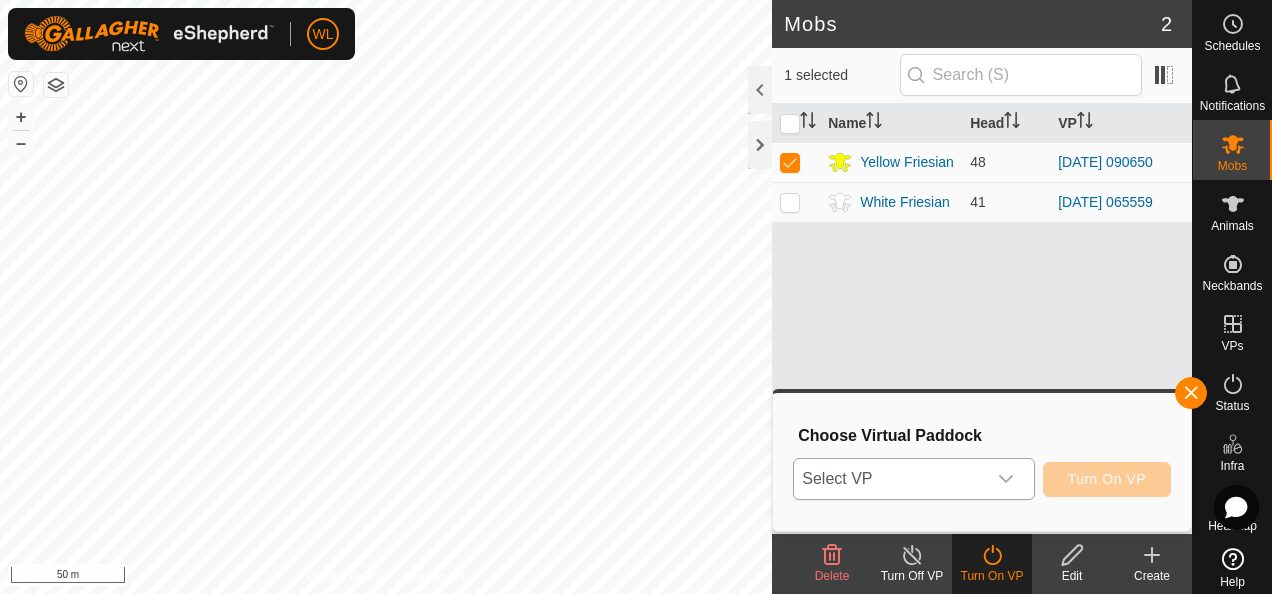 click at bounding box center [1006, 479] 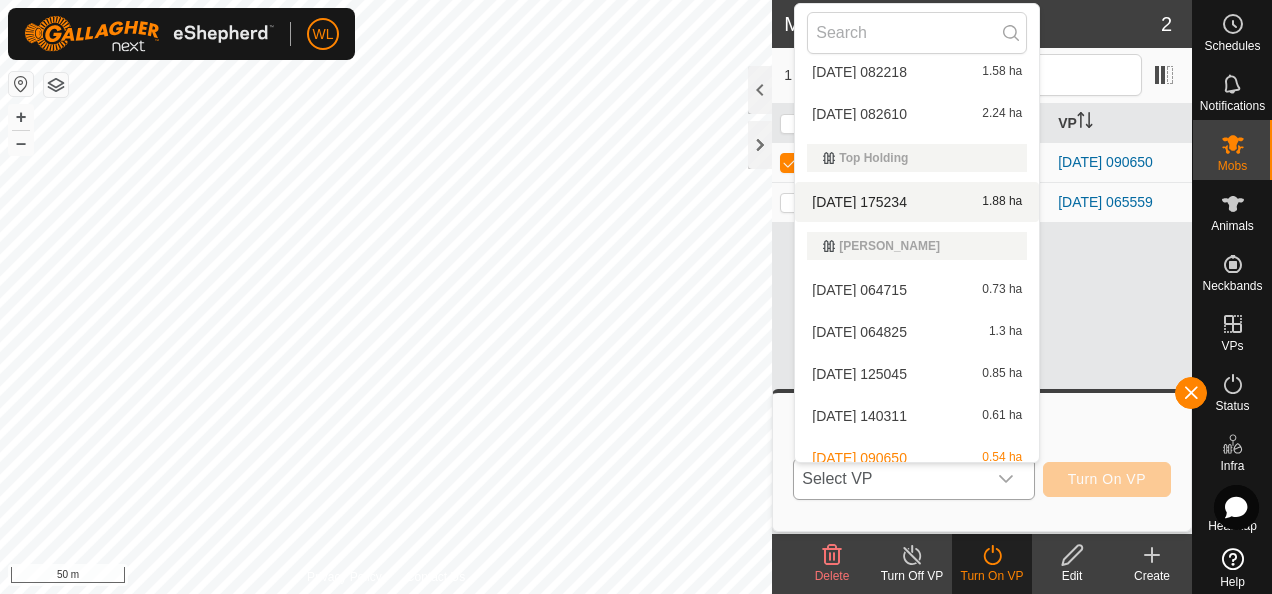 scroll, scrollTop: 202, scrollLeft: 0, axis: vertical 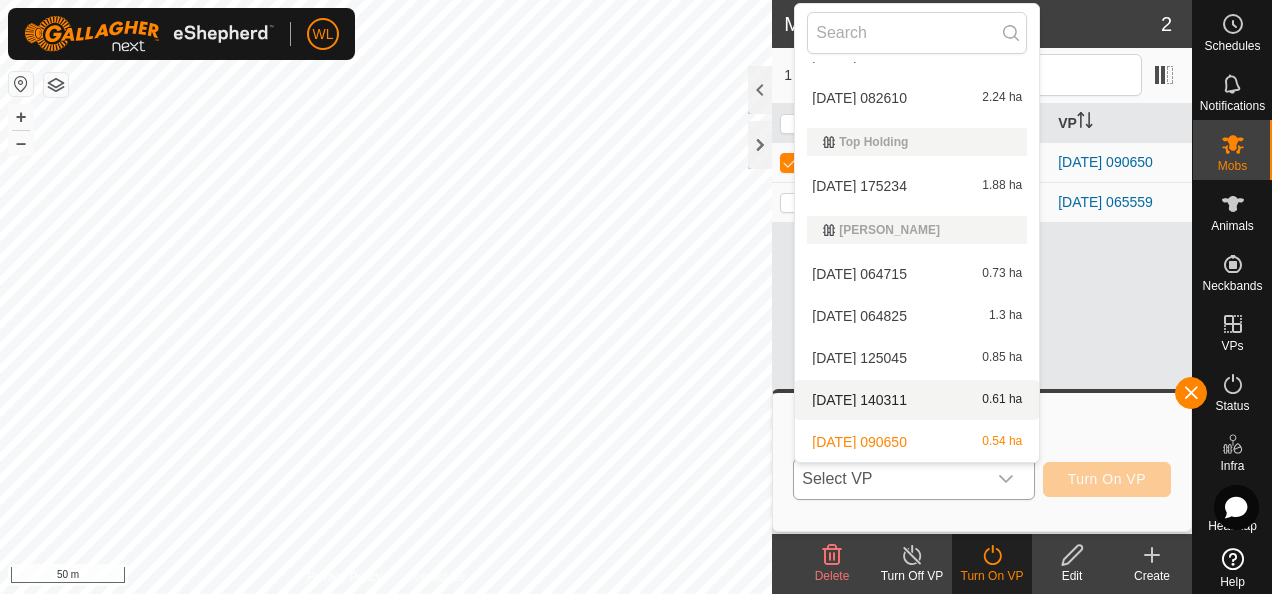 click on "2025-07-18 140311  0.61 ha" at bounding box center (917, 400) 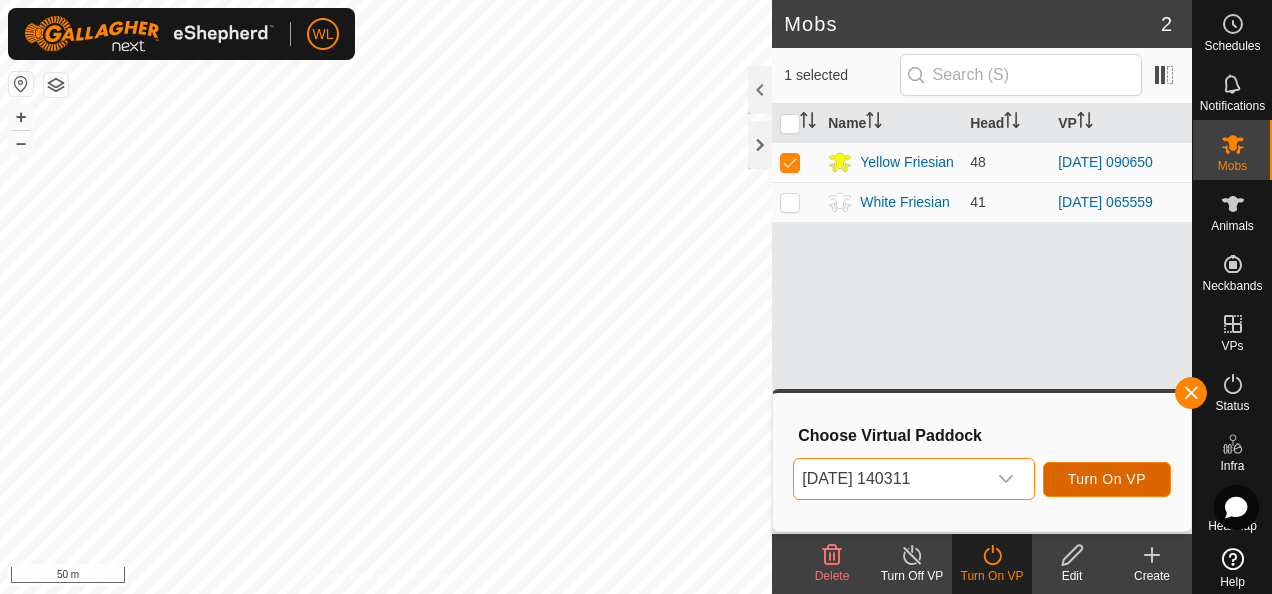 click on "Turn On VP" at bounding box center (1107, 479) 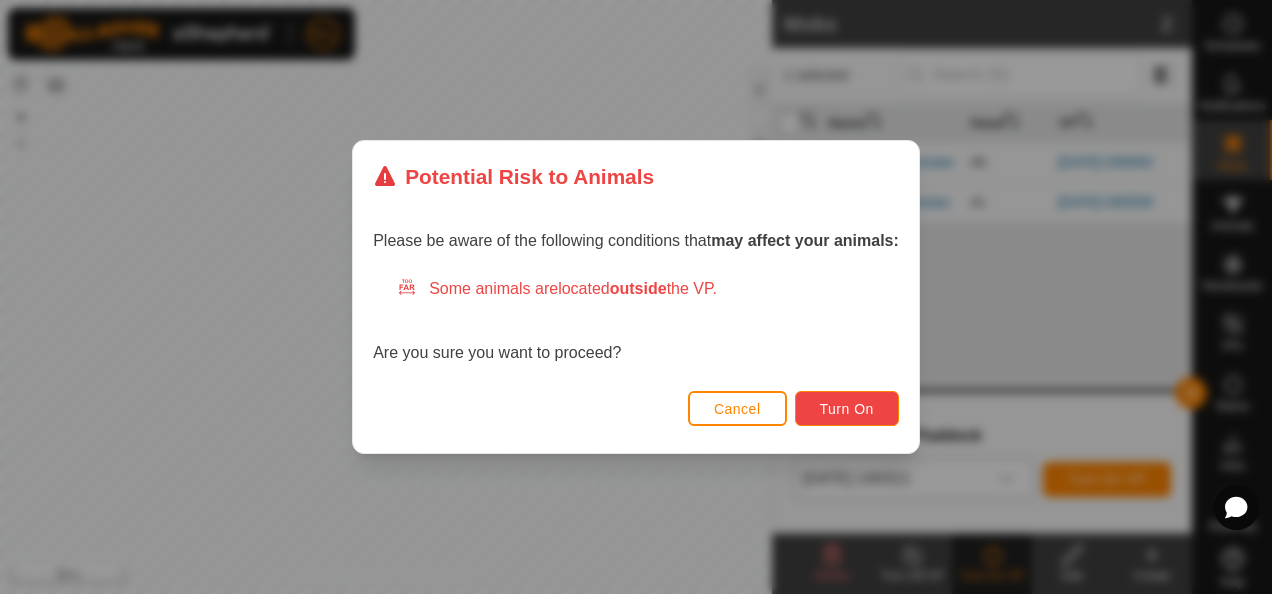 click on "Turn On" at bounding box center [847, 409] 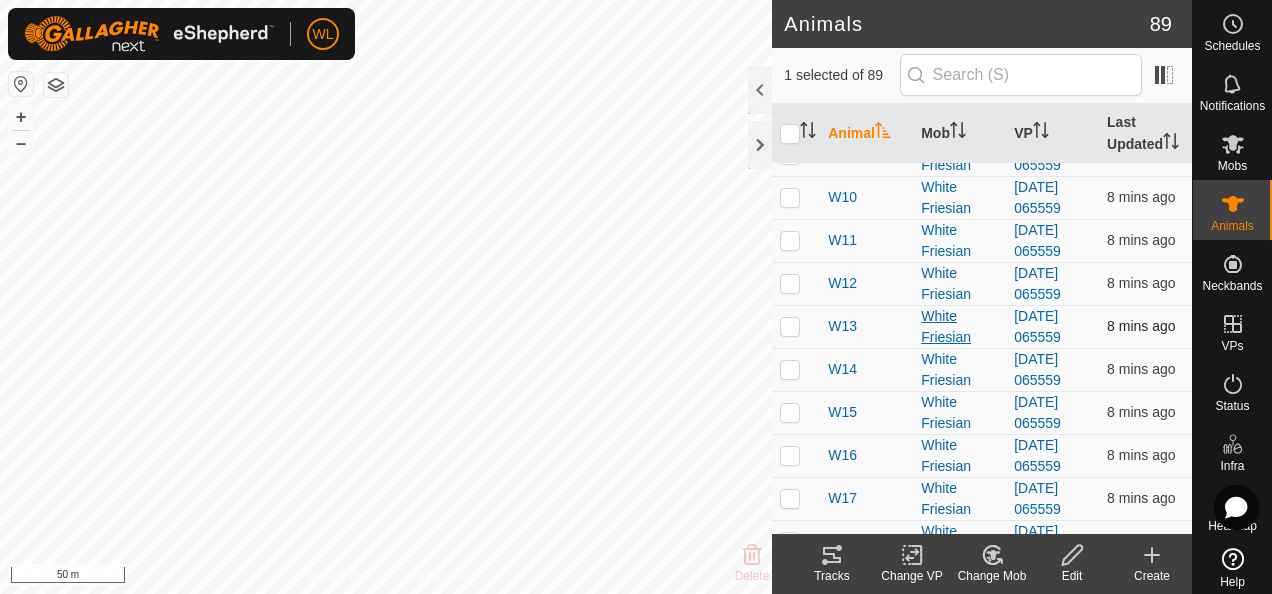 scroll, scrollTop: 0, scrollLeft: 0, axis: both 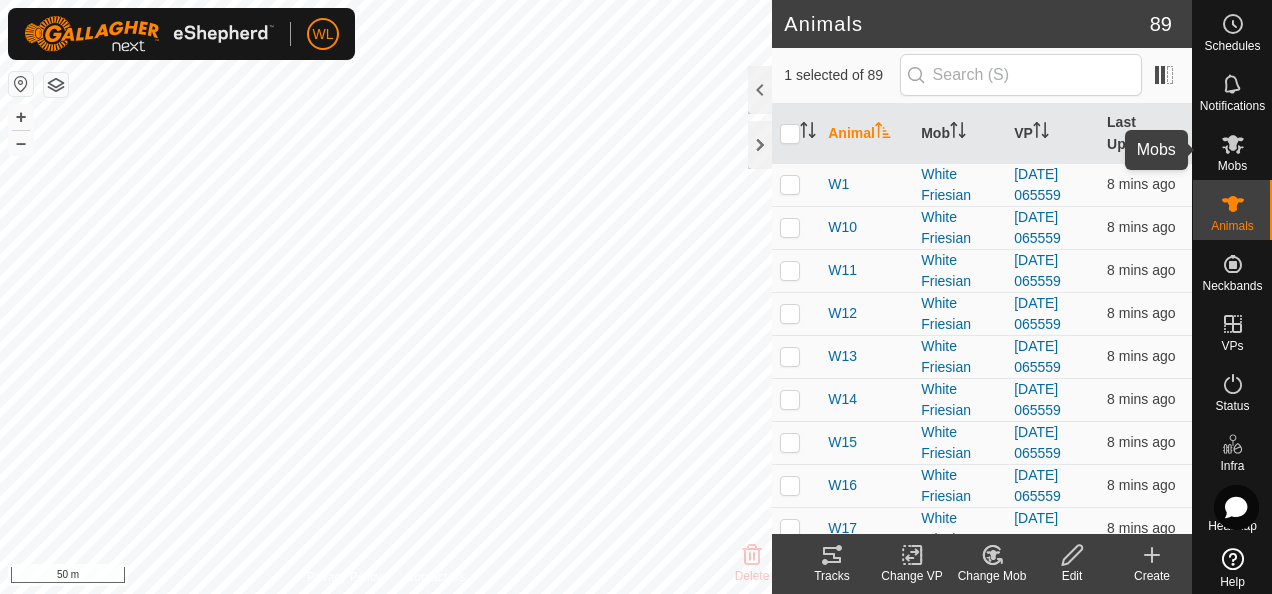 click at bounding box center (1233, 144) 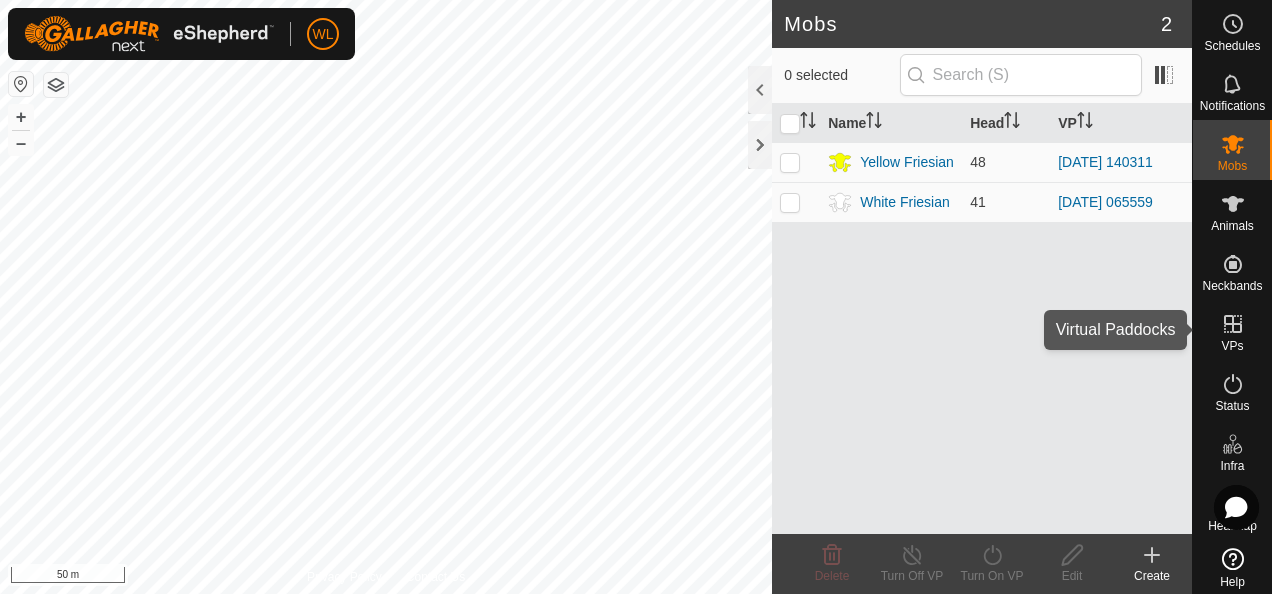 click 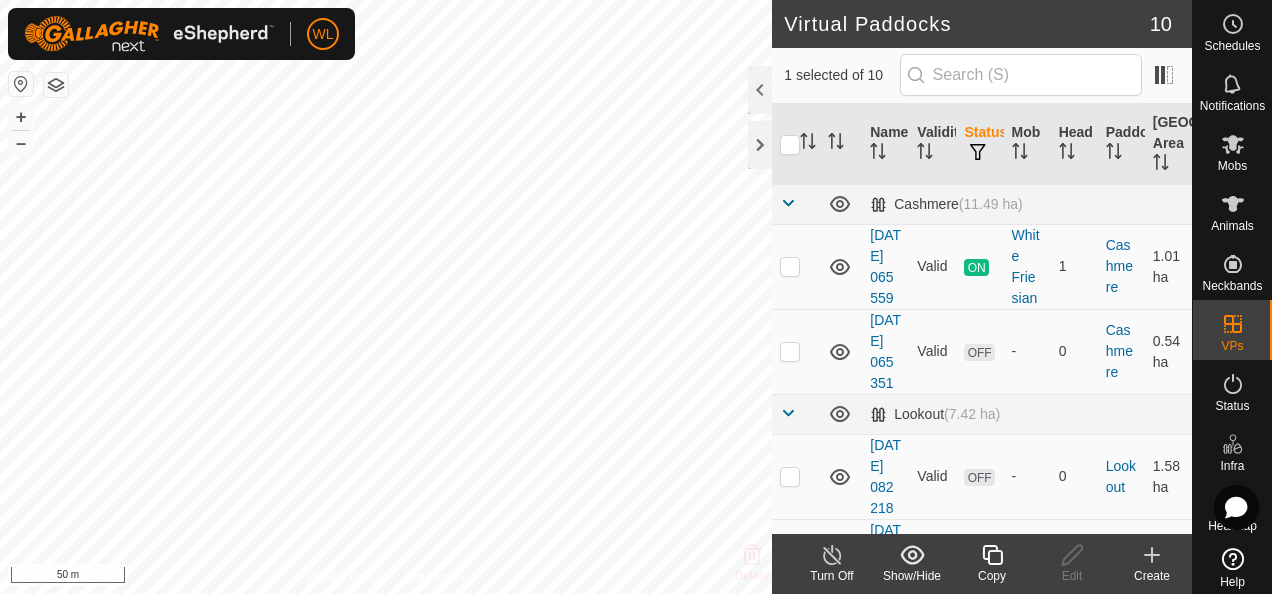 click on "Create" 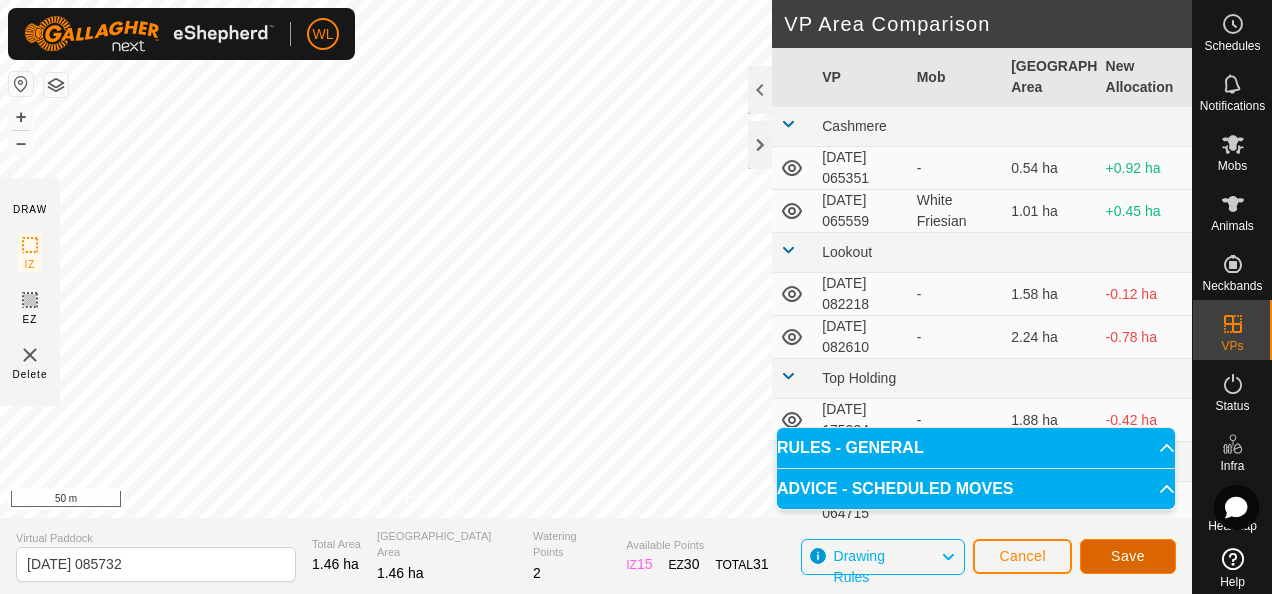 click on "Save" 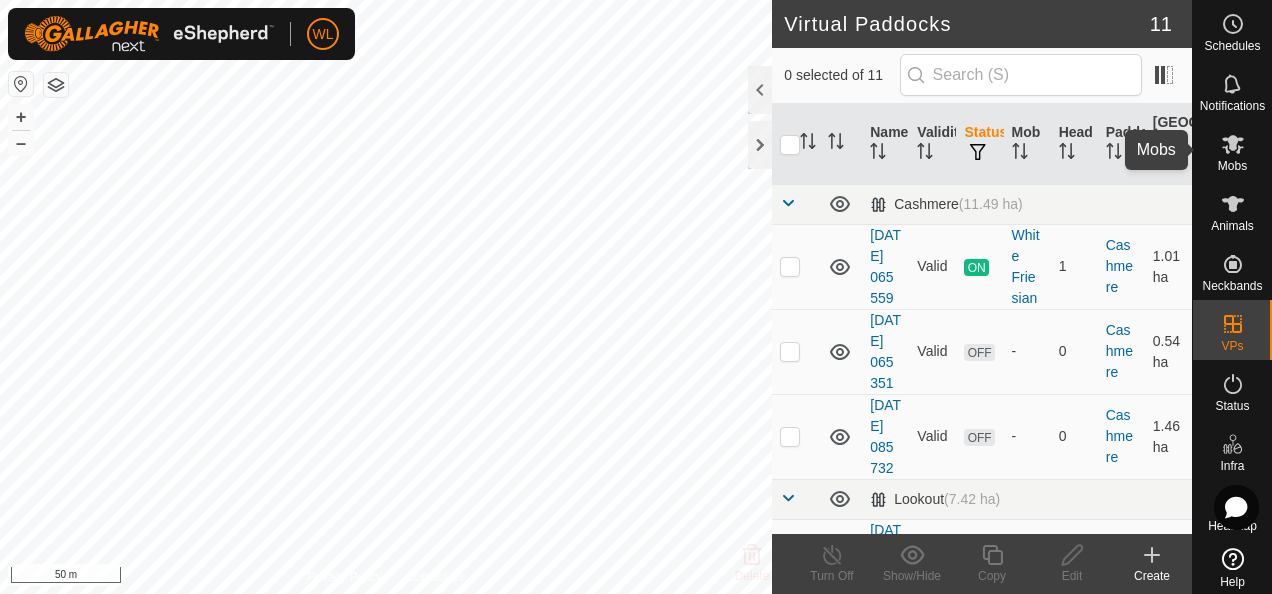 click 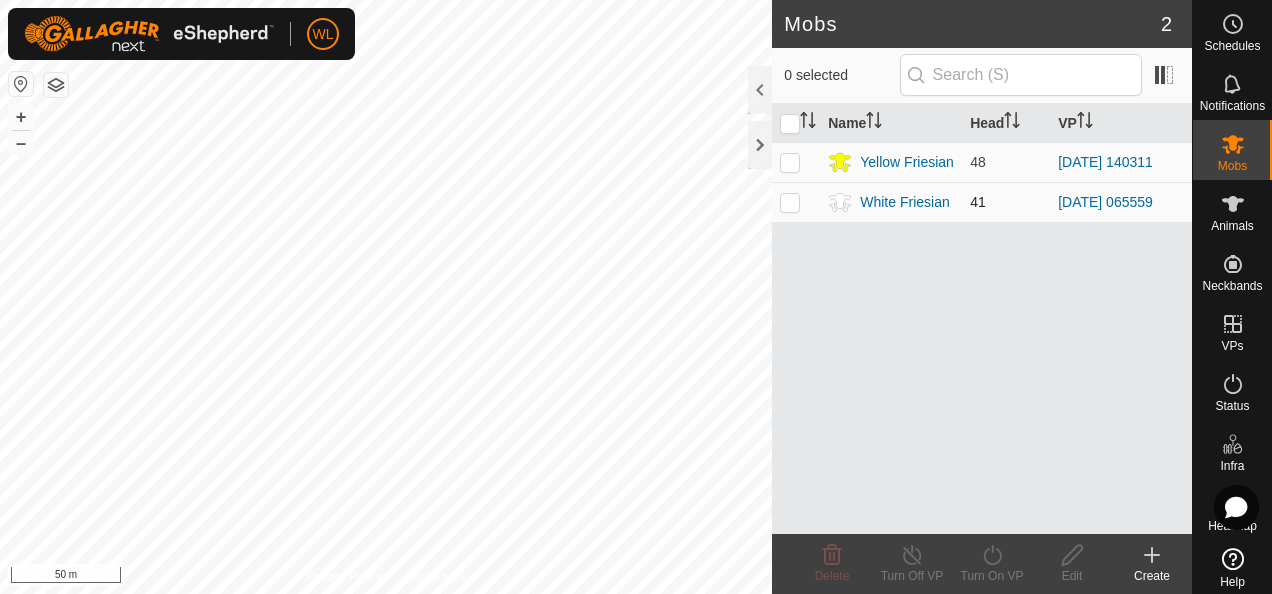 click at bounding box center [790, 202] 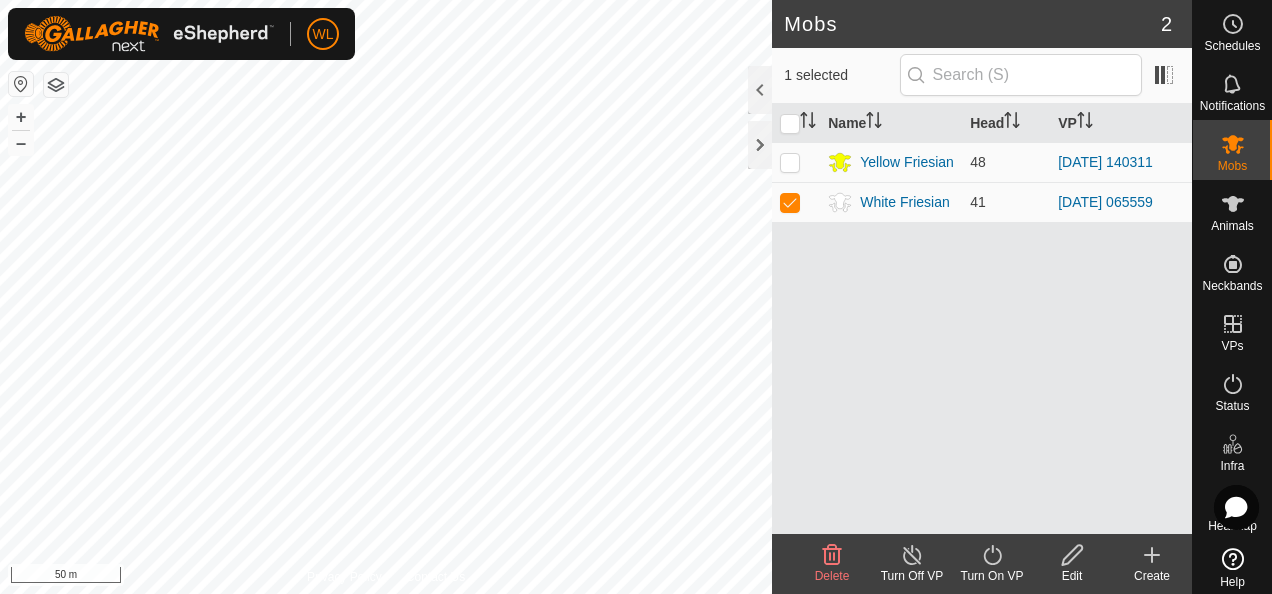 click 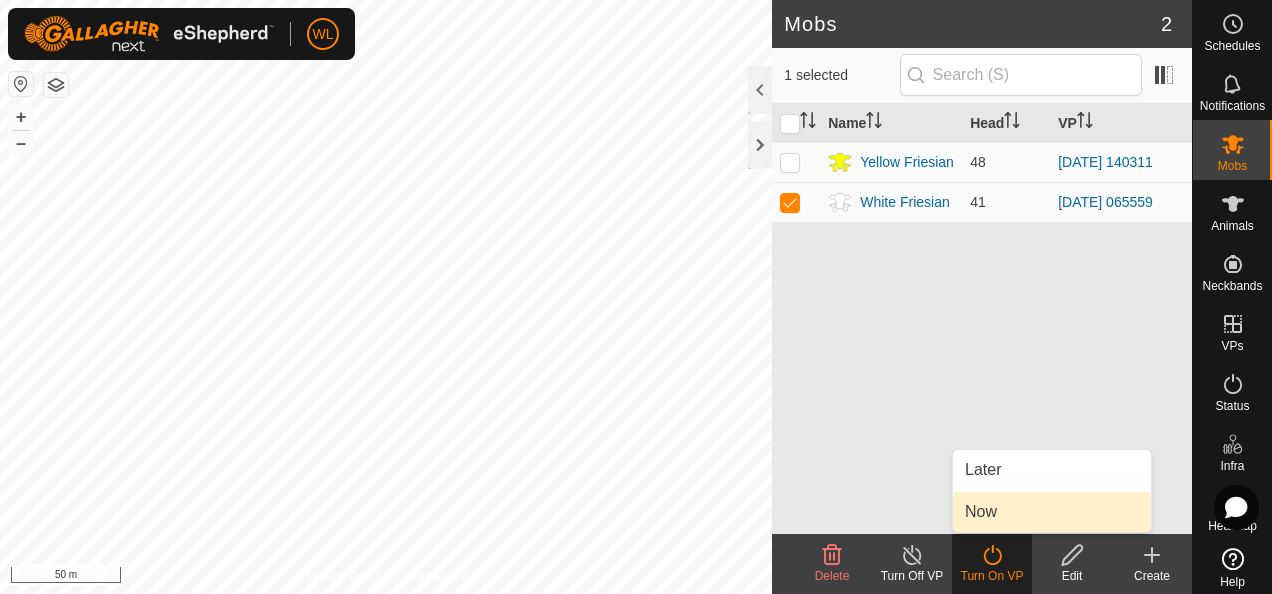click on "Now" at bounding box center [1052, 512] 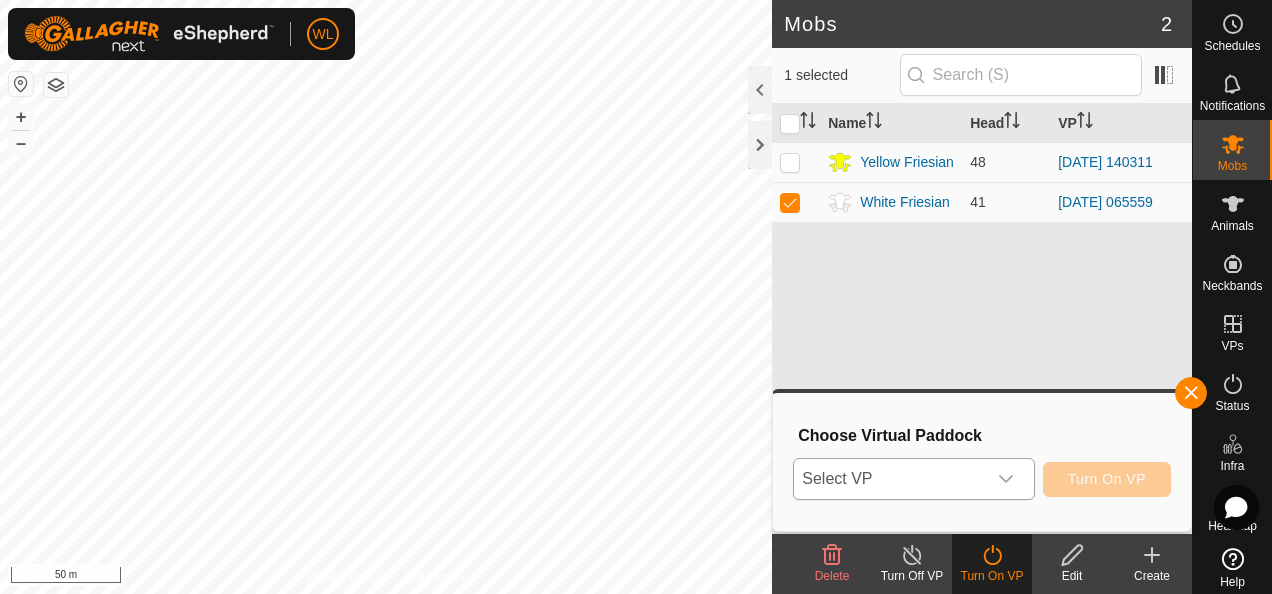 click at bounding box center (1006, 479) 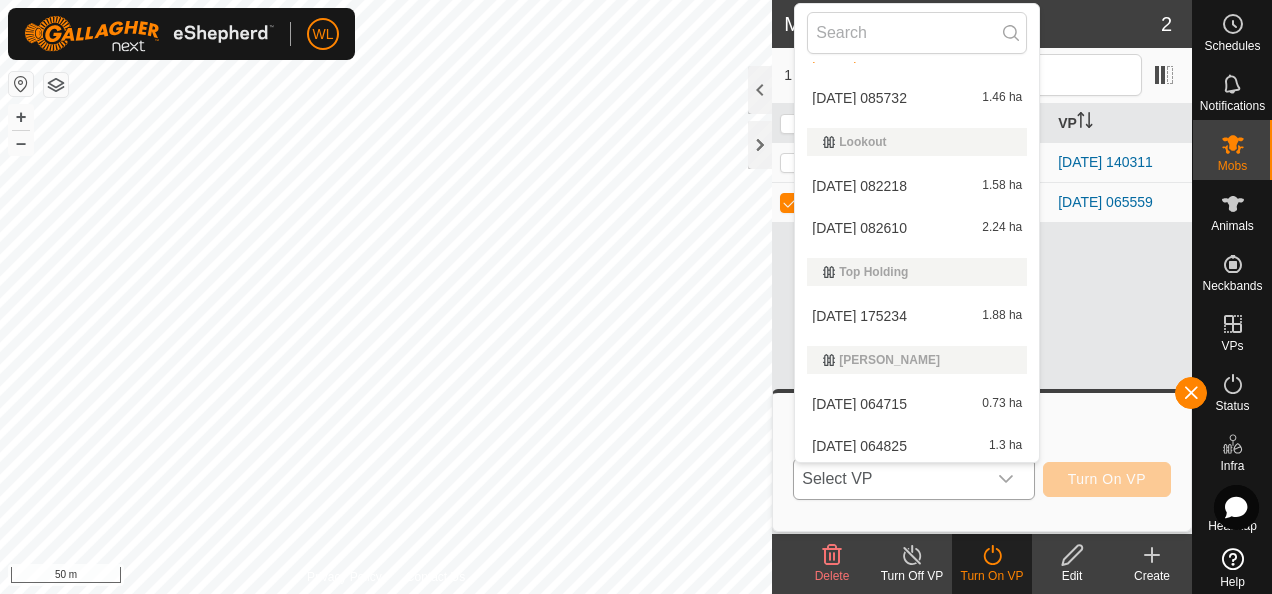 scroll, scrollTop: 0, scrollLeft: 0, axis: both 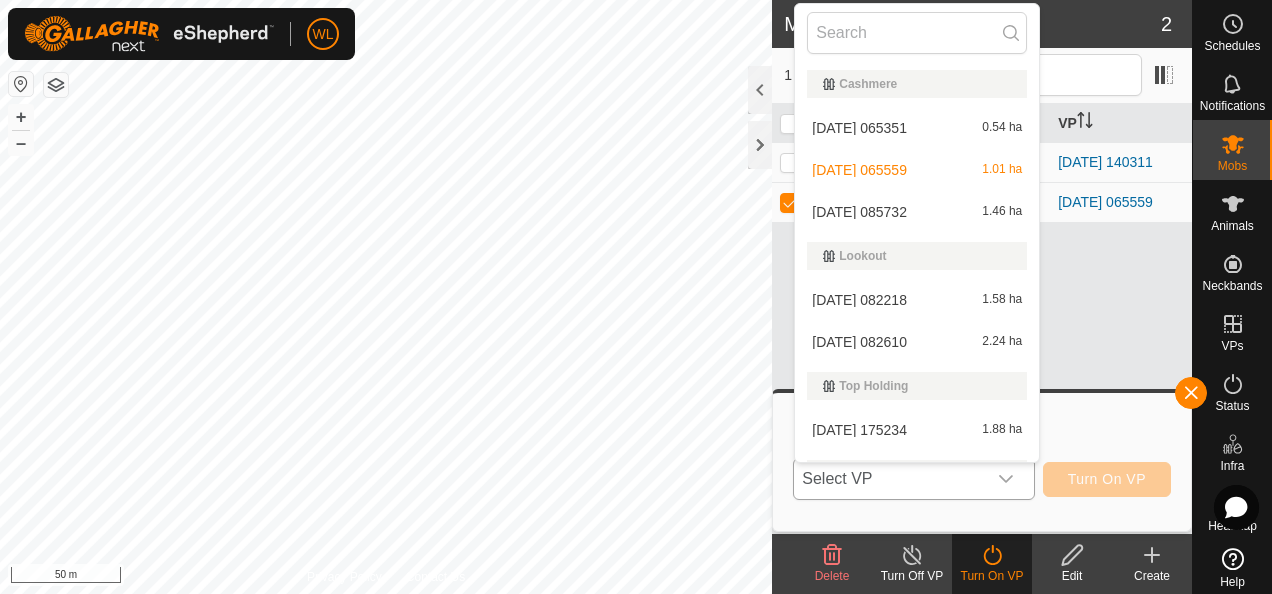 click on "2025-07-20 085732  1.46 ha" at bounding box center [917, 212] 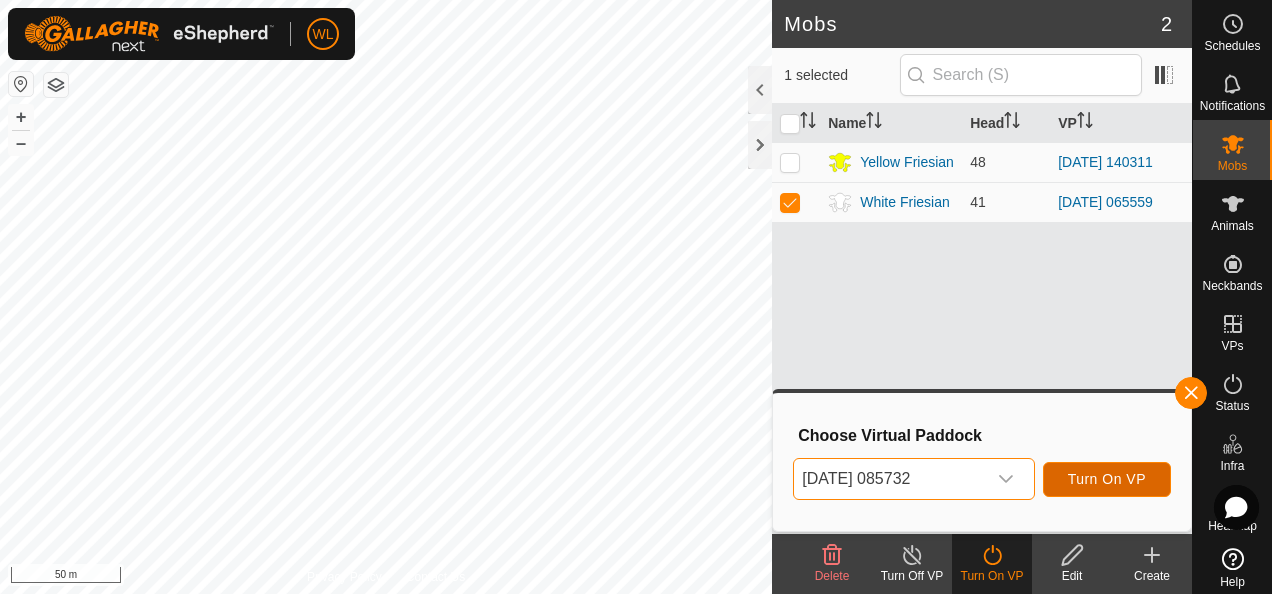 click on "Turn On VP" at bounding box center [1107, 479] 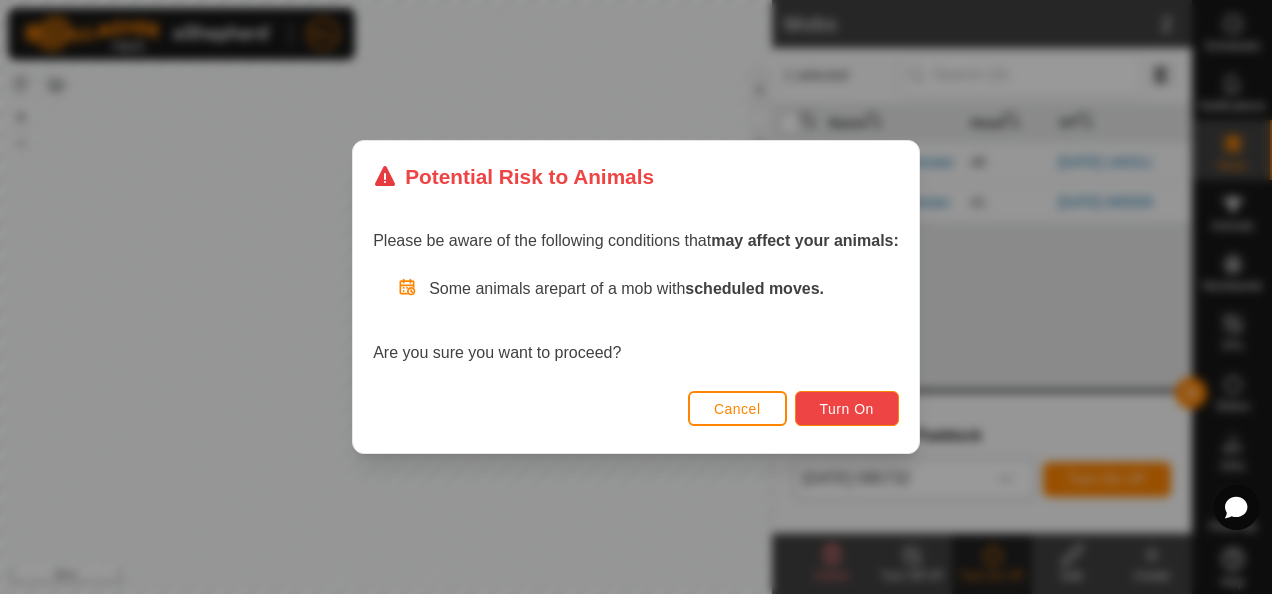 click on "Turn On" at bounding box center (847, 408) 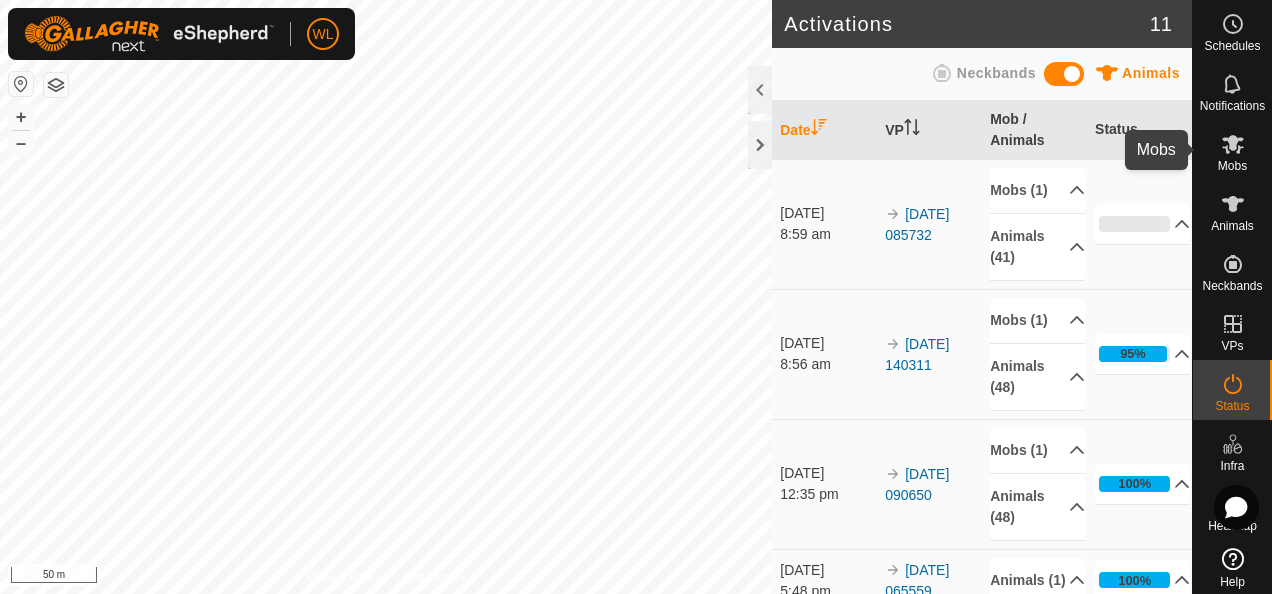 click 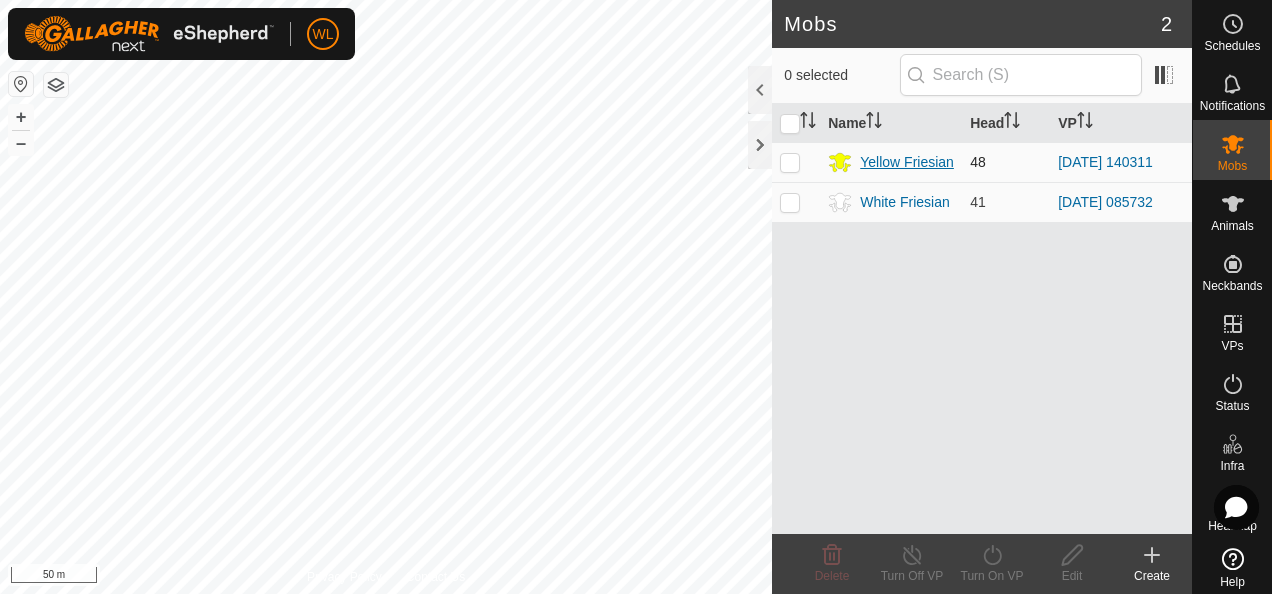 click on "Yellow Friesian" at bounding box center [907, 162] 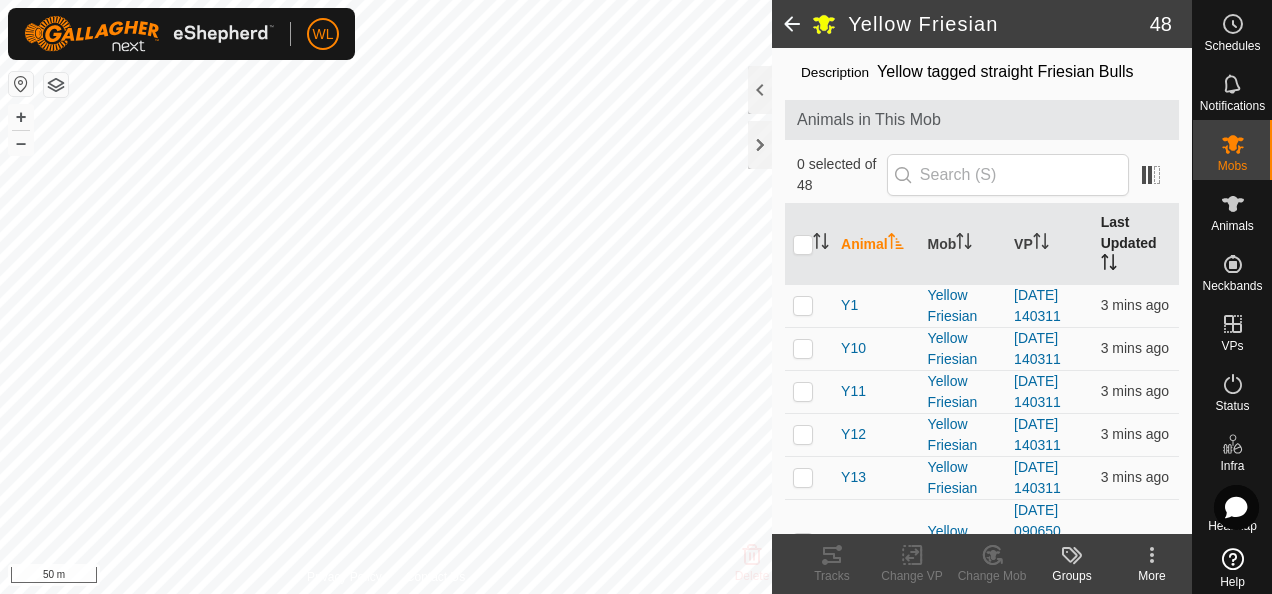 scroll, scrollTop: 100, scrollLeft: 0, axis: vertical 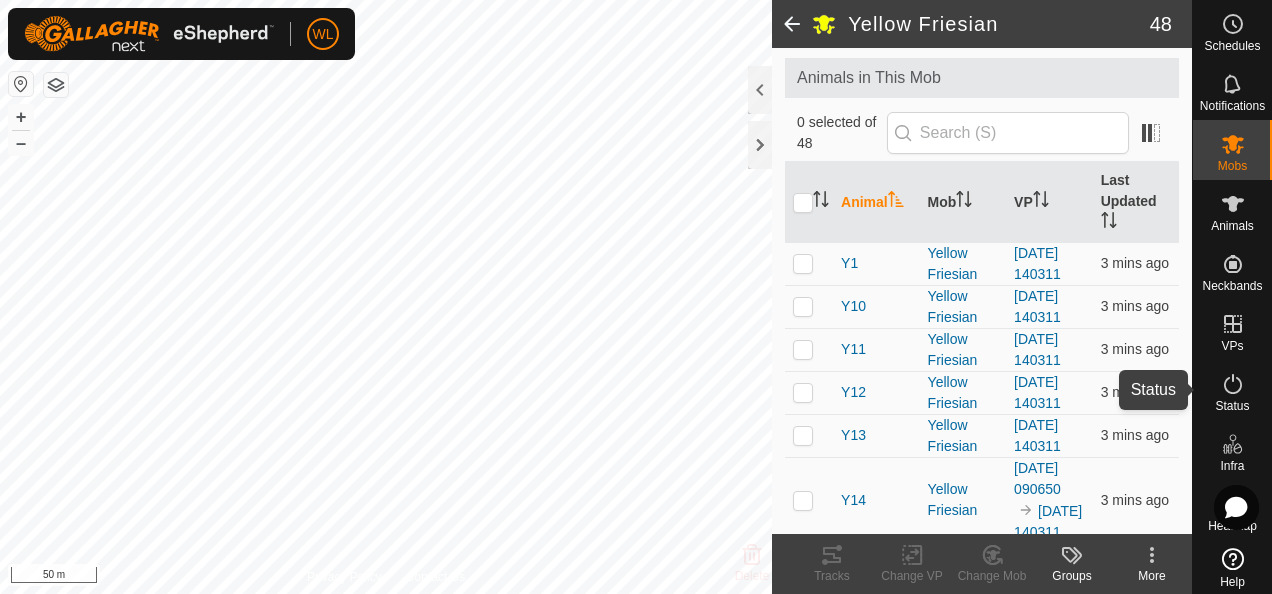 click 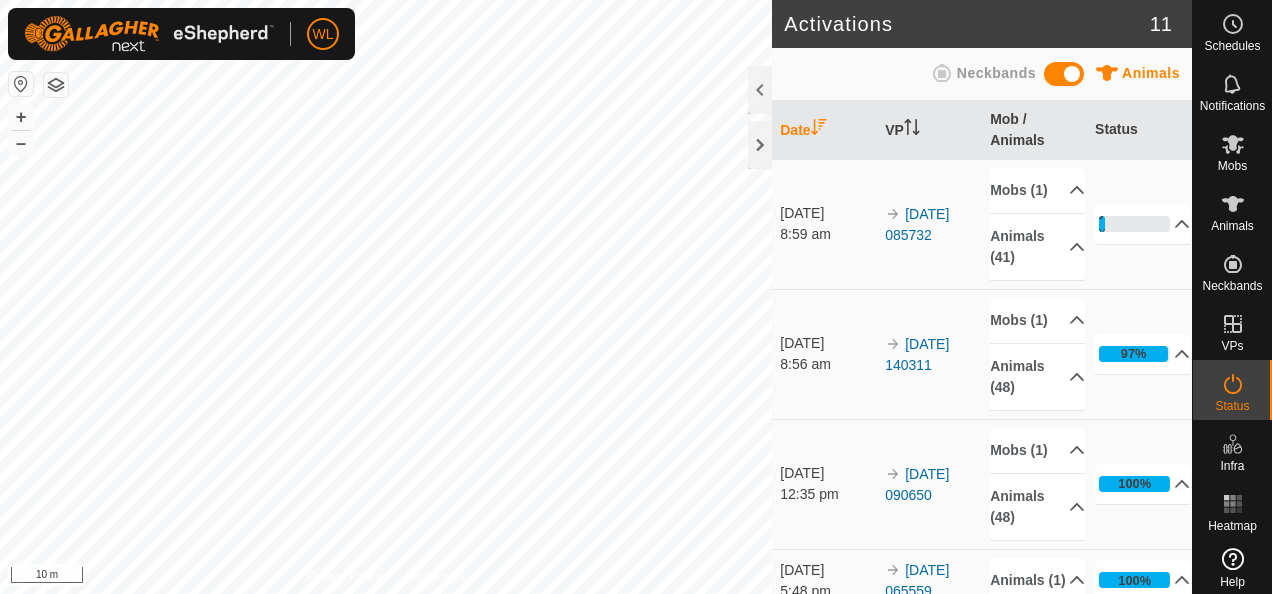 scroll, scrollTop: 0, scrollLeft: 0, axis: both 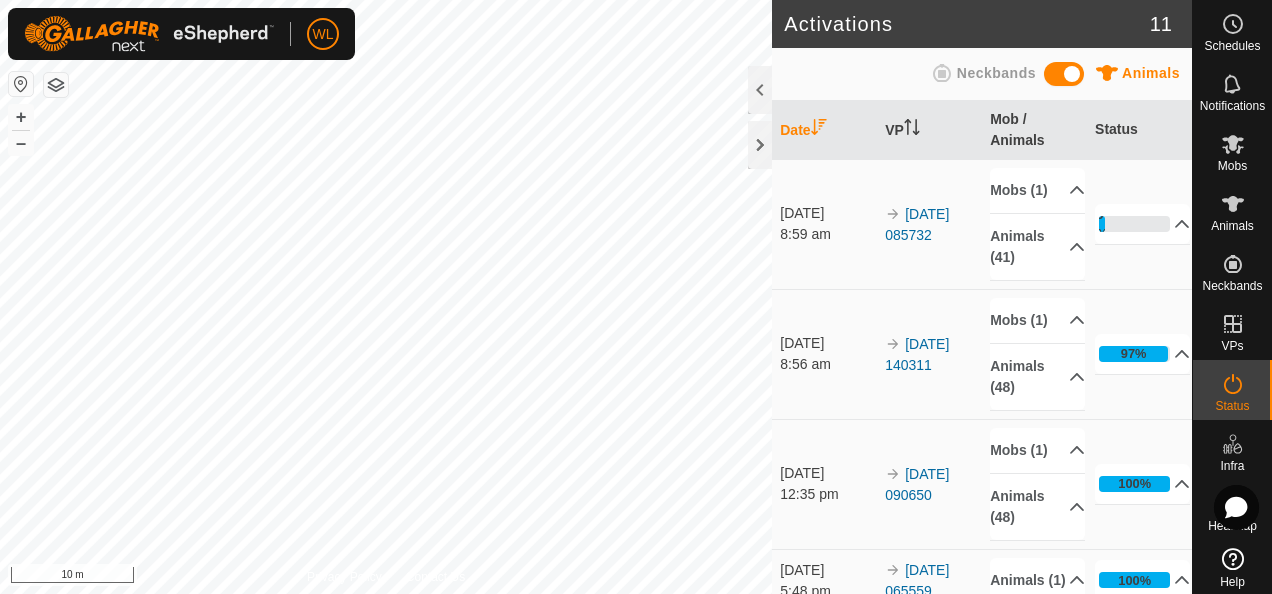 drag, startPoint x: 648, startPoint y: -74, endPoint x: 588, endPoint y: -74, distance: 60 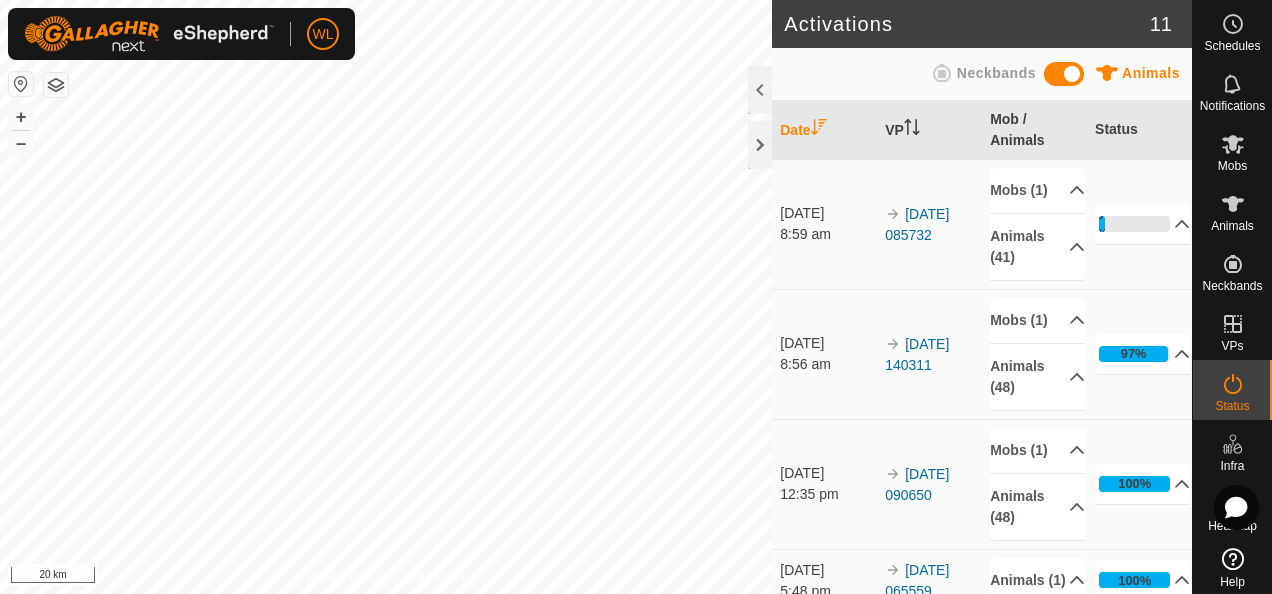 click on "WL Schedules Notifications Mobs Animals Neckbands VPs Status Infra Heatmap Help Activations 11 Animals Neckbands   Date   VP   Mob / Animals   Status  20 July 2025 8:59 am 2025-07-20 085732 Mobs (1)  White Friesian   Animals (41)  W16   W6   W41   W21   W20   W37   W25   W26   W29   W30   W28   W5   W3   W18   W31   W40   W14   W13   W19   W11   W39   W9   W22   W27   W34   W10   W15   W36   W23   W12   W35   W38   W1   W7   W32   W2   W24   W8   W4   W17   W33  9% In Progress Pending  37  Sent   0  Completed Confirmed   4  Overridden  0  Cancelled   0  20 July 2025 8:56 am 2025-07-18 140311 Mobs (1)  Yellow Friesian  Animals (48)  Y15   Y23   Y9   Y17   Y42   Y25   Y31   Y14   Y30   Y47   Y22   Y11   Y7   Y44   Y27   Y29   Y37   Y13   Y10   Y4   Y8   Y19   Y16   Y21   Y1   Y12   Y38   Y32   Y36   Y41   Y28   Y3   Y18   Y5   Y43   Y34   Y45   Y26   Y39   Y48   Y20   Y24   Y6   Y33   Y35   Y46   Y2   Y40  97% In Progress Pending  1  Sent   0  Completed Confirmed   47  Overridden  0  Cancelled   0  +" at bounding box center (636, 297) 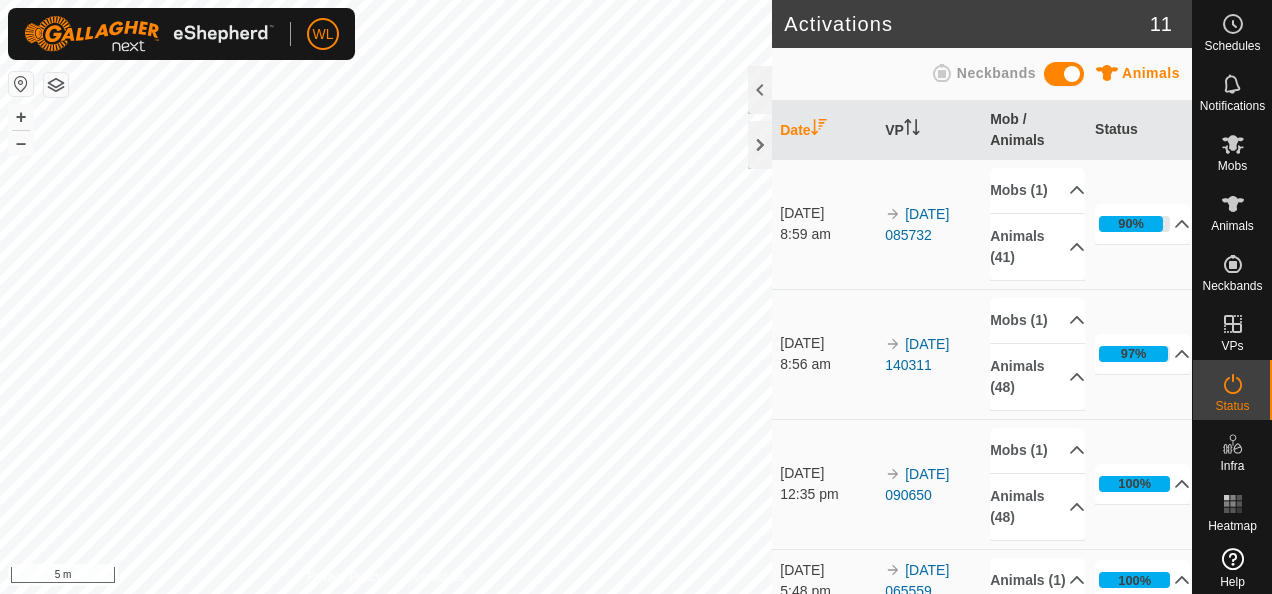 scroll, scrollTop: 0, scrollLeft: 0, axis: both 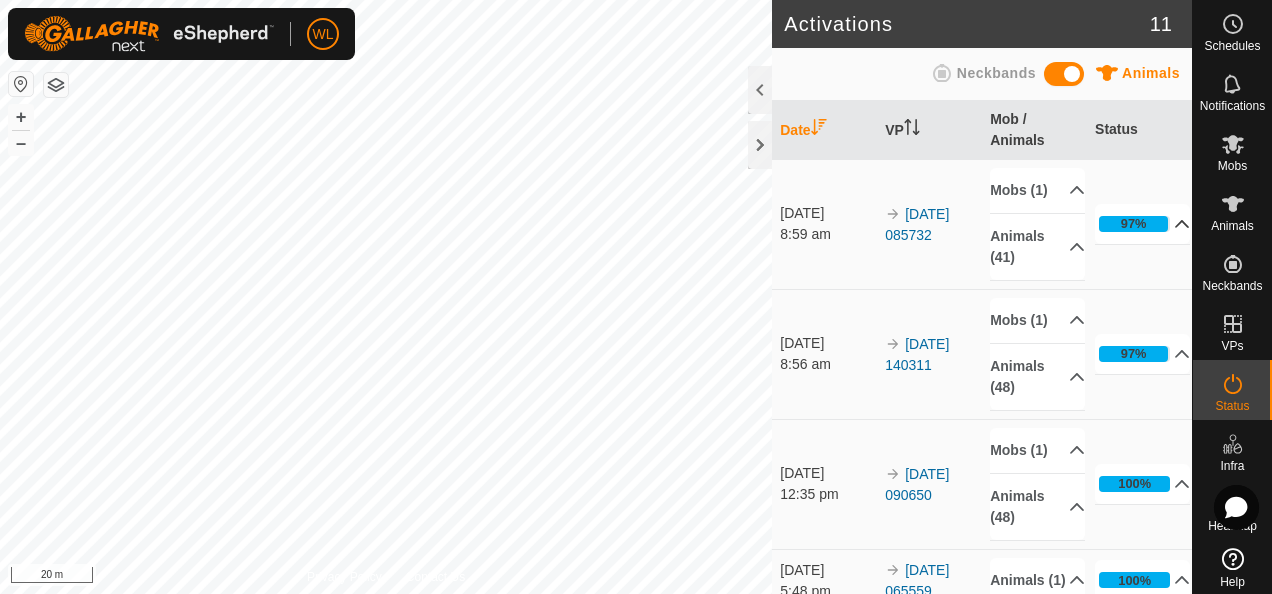 click on "97%" at bounding box center (1142, 224) 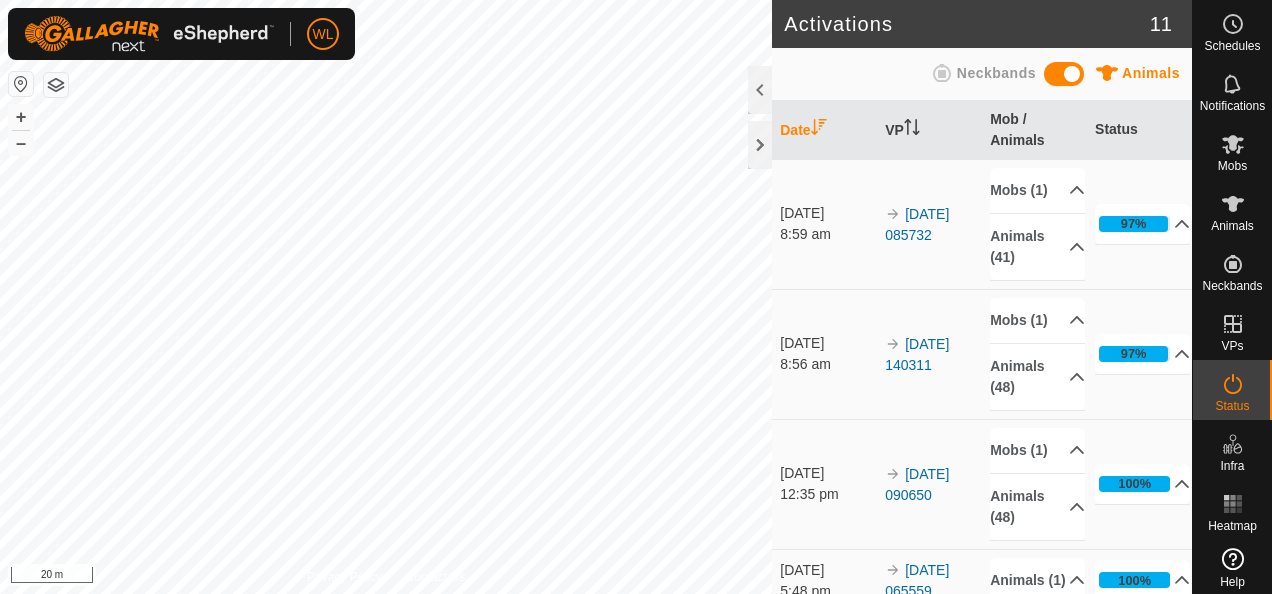 scroll, scrollTop: 0, scrollLeft: 0, axis: both 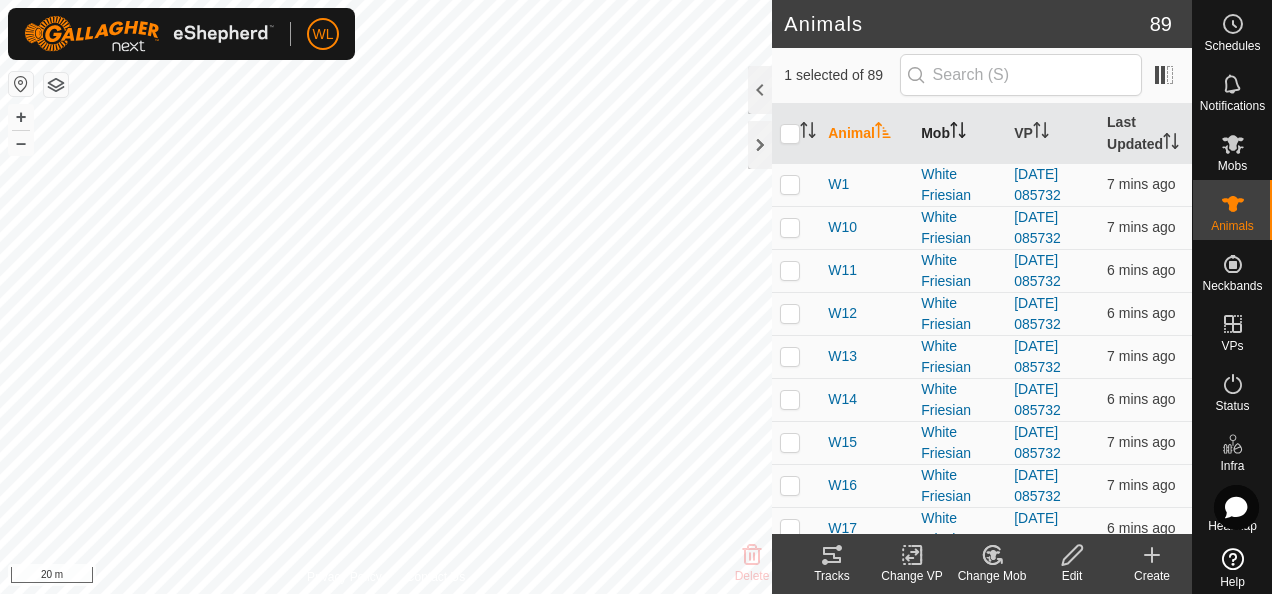 click on "Mob" at bounding box center [959, 134] 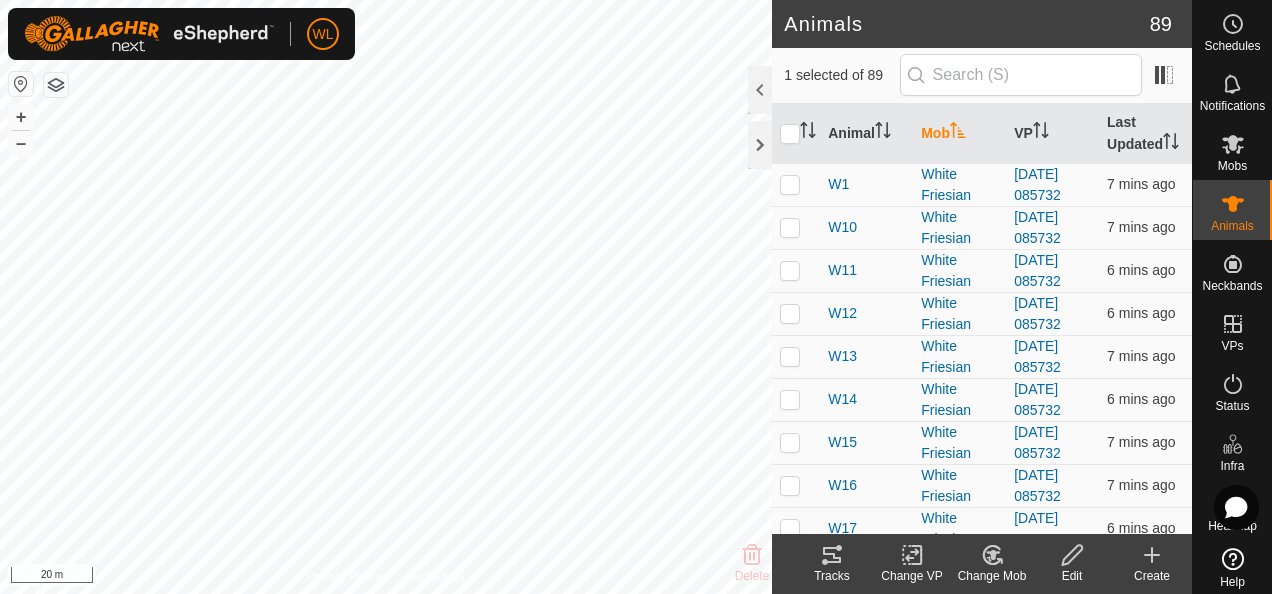 click on "Mob" at bounding box center (959, 134) 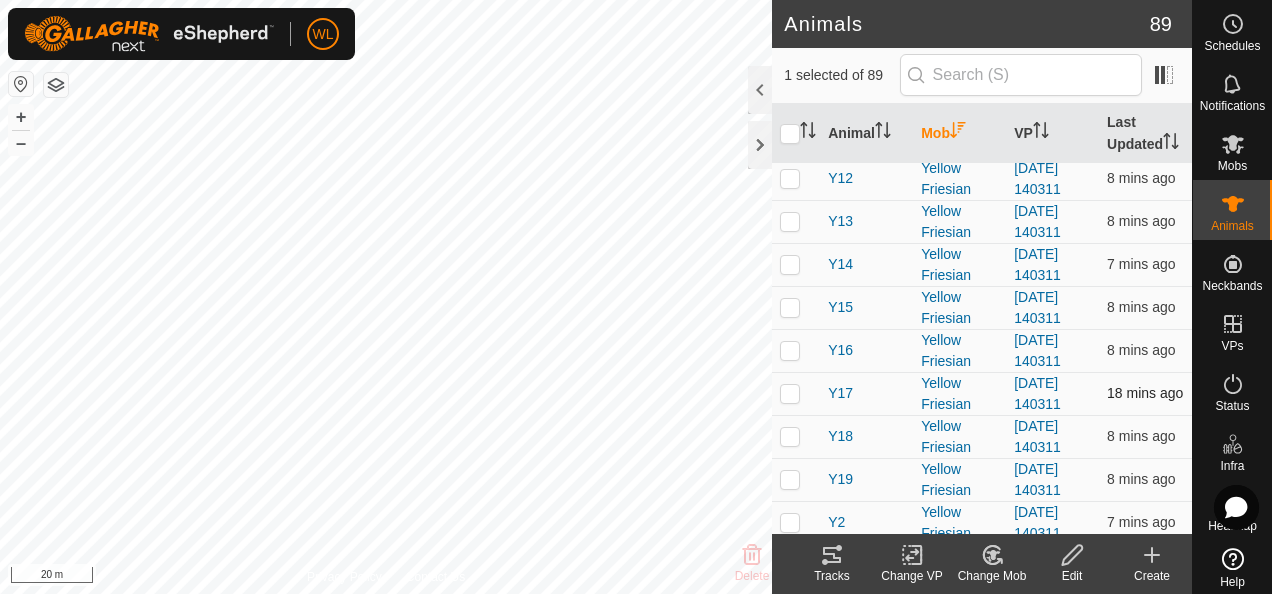 scroll, scrollTop: 0, scrollLeft: 0, axis: both 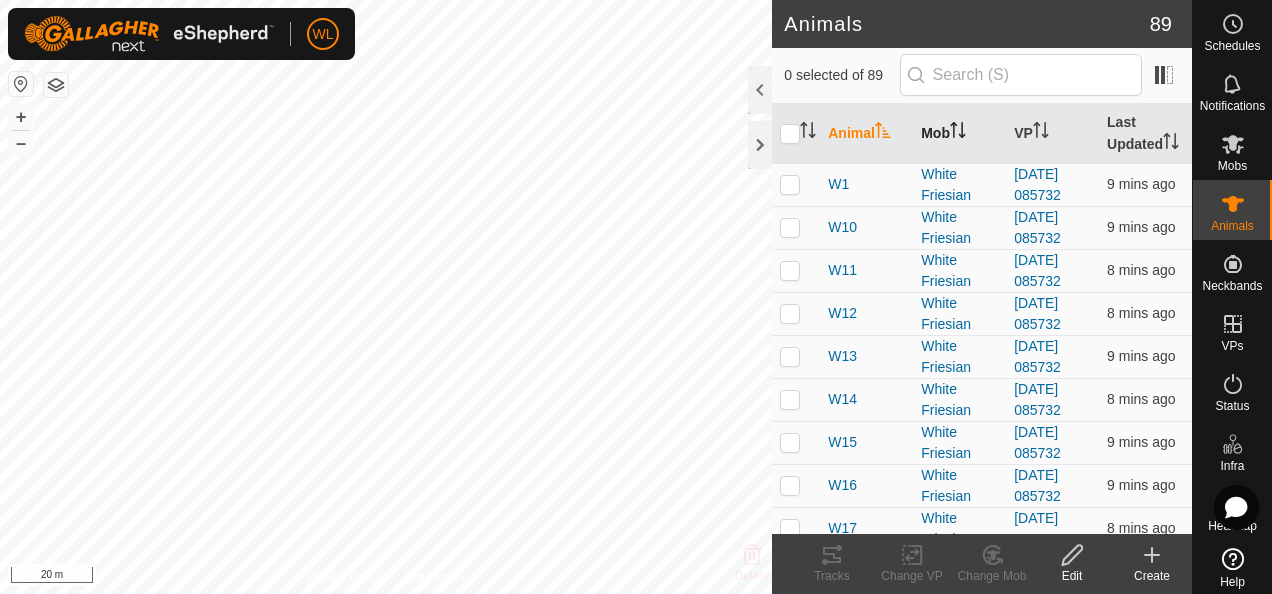 click on "Mob" at bounding box center [959, 134] 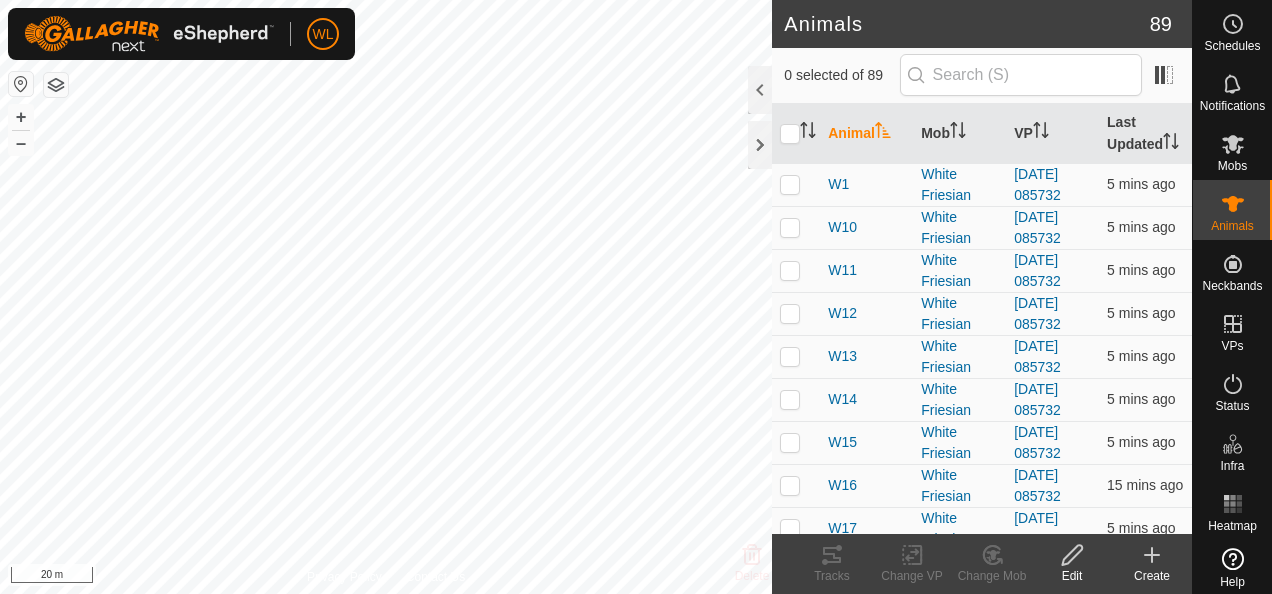 scroll, scrollTop: 0, scrollLeft: 0, axis: both 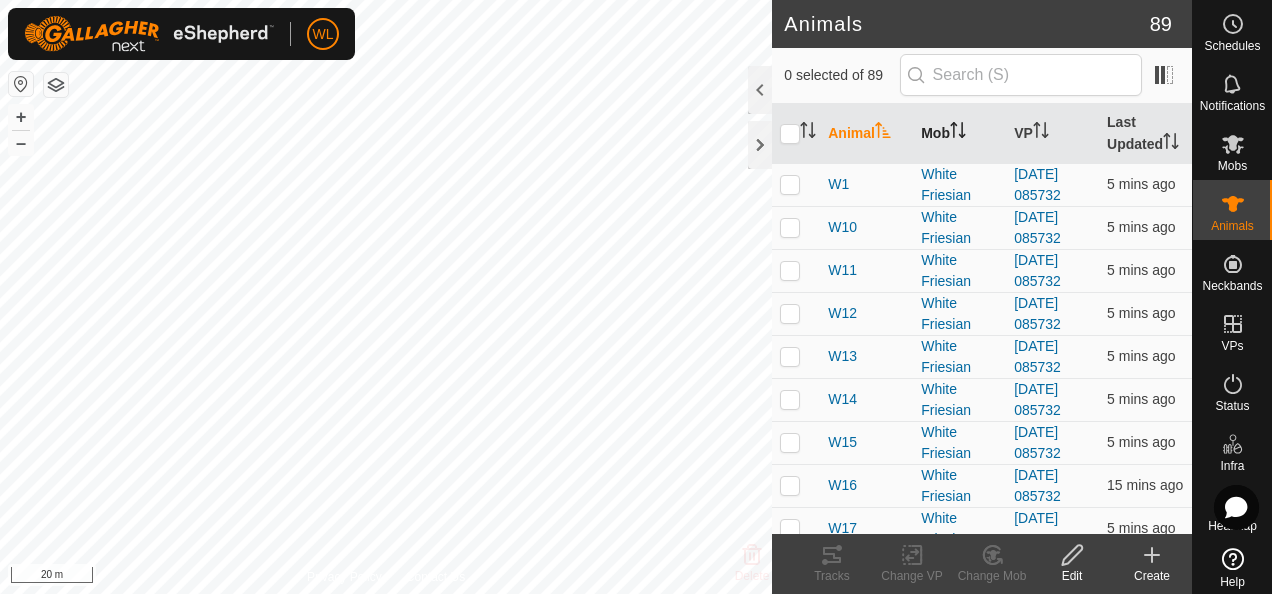 click on "Mob" at bounding box center (959, 134) 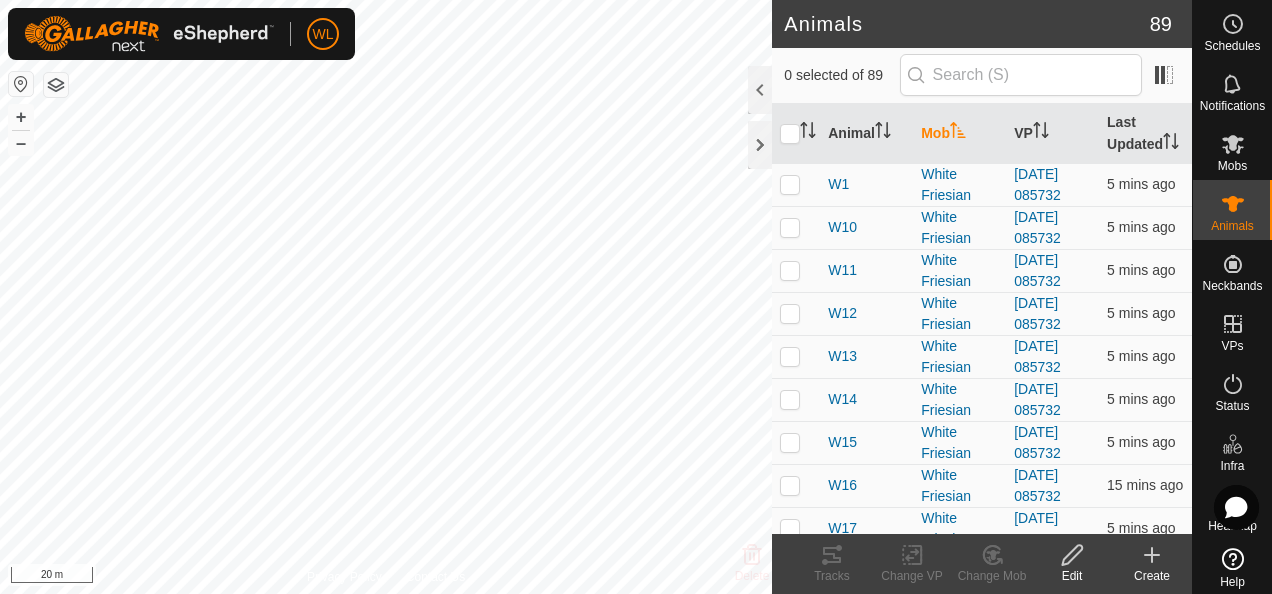 click on "Mob" at bounding box center [959, 134] 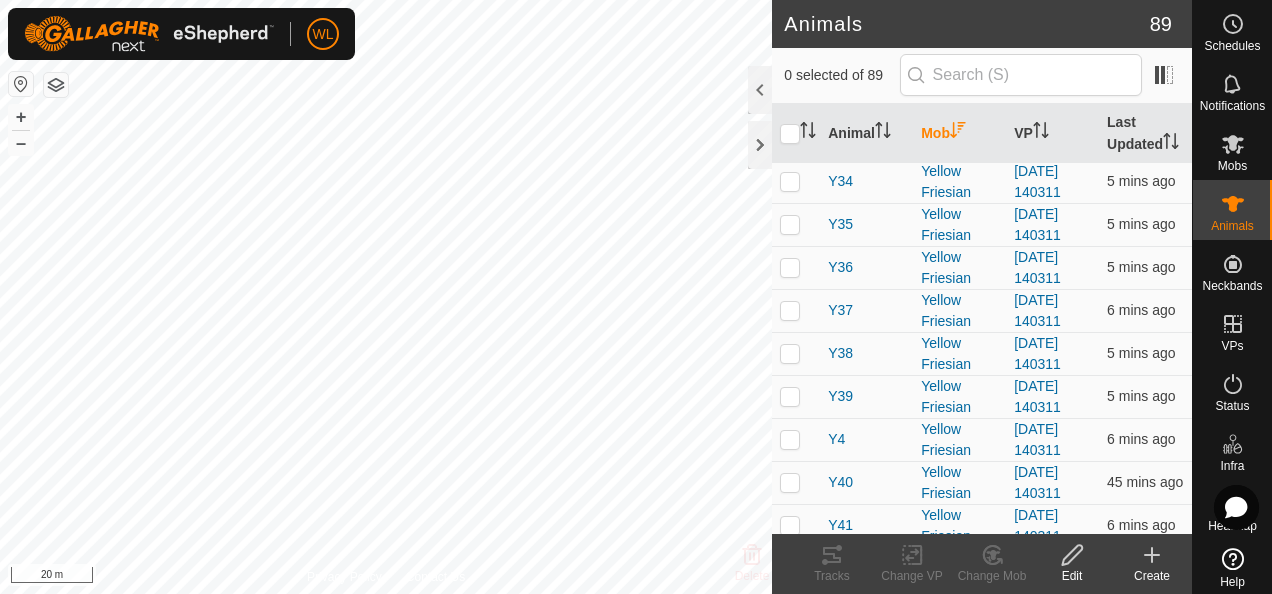 scroll, scrollTop: 1221, scrollLeft: 0, axis: vertical 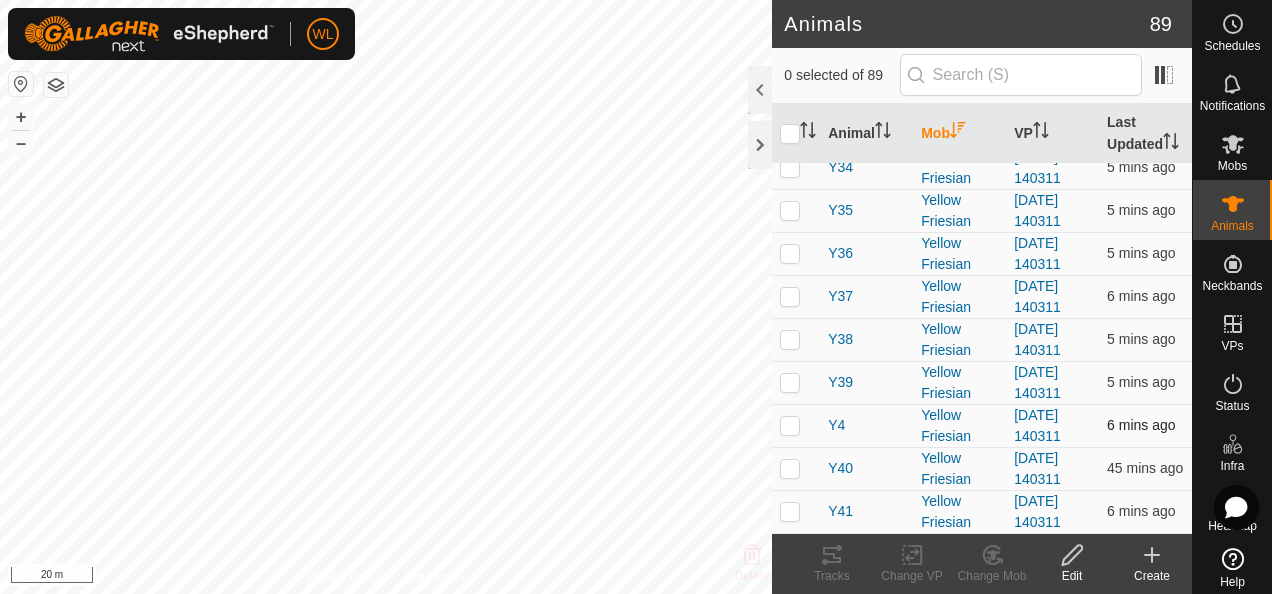 click on "Y4" at bounding box center (866, 425) 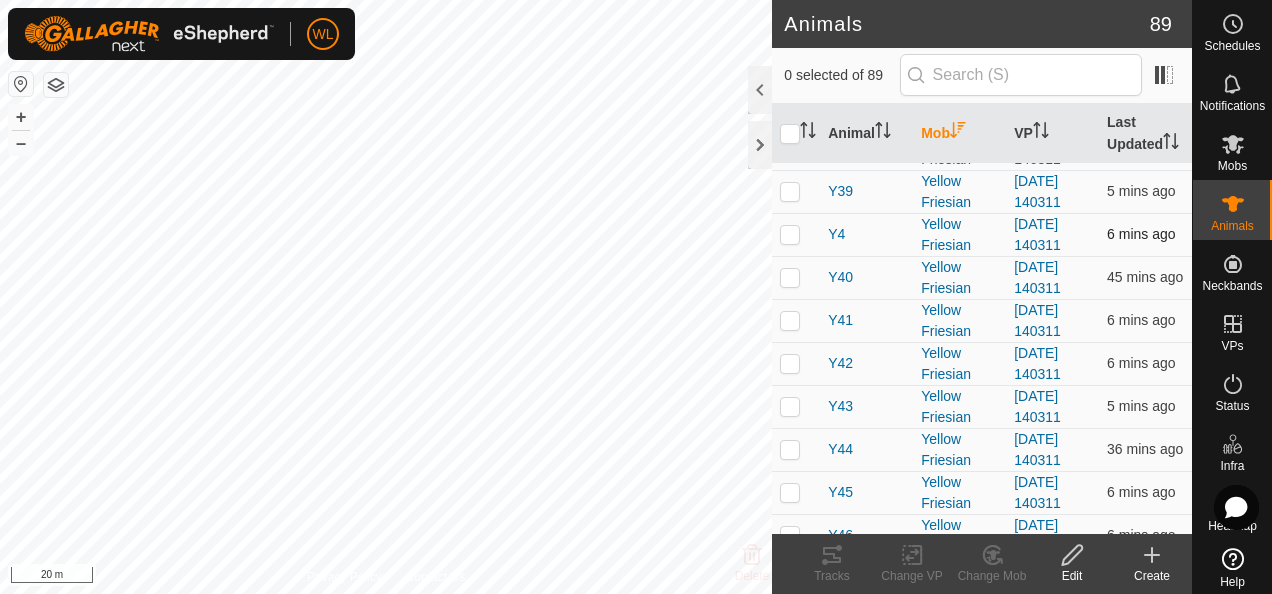 scroll, scrollTop: 1414, scrollLeft: 0, axis: vertical 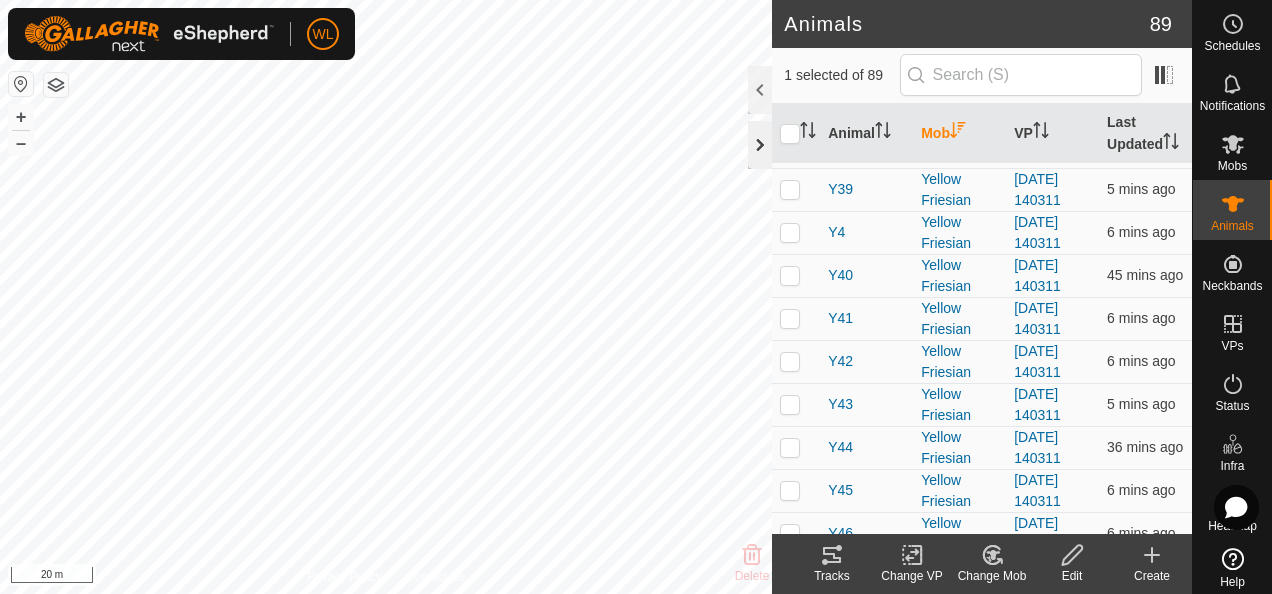 click 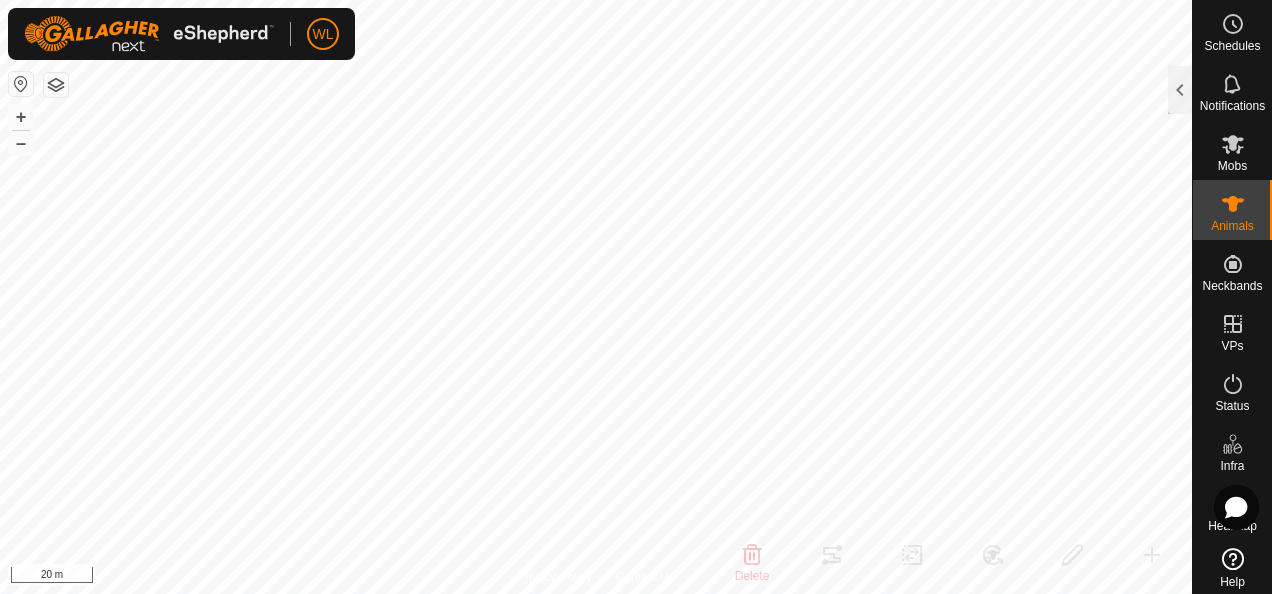 checkbox on "false" 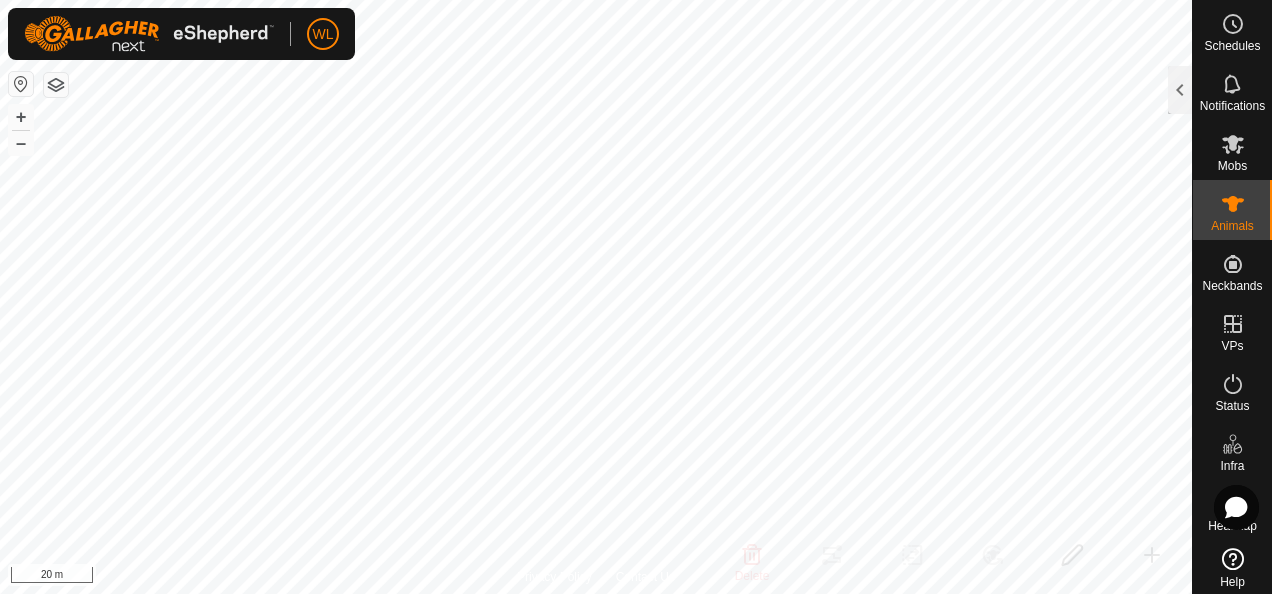 checkbox on "true" 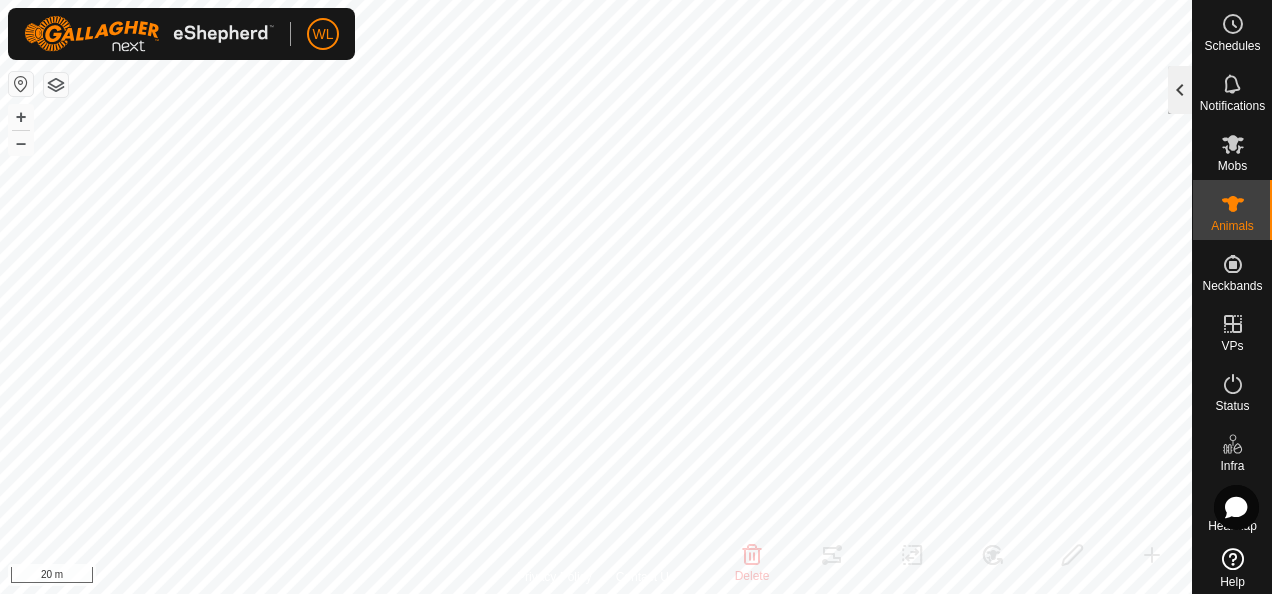 click 